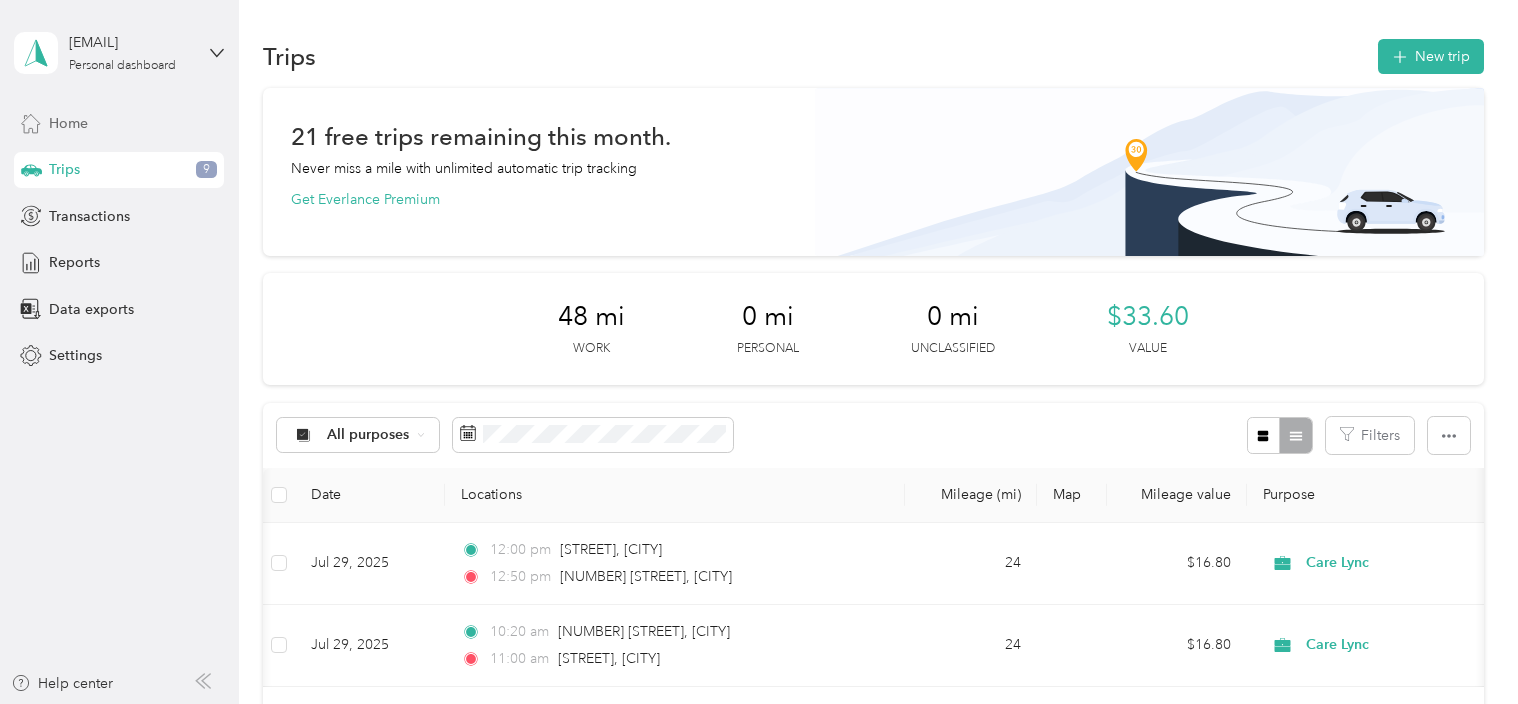 scroll, scrollTop: 0, scrollLeft: 0, axis: both 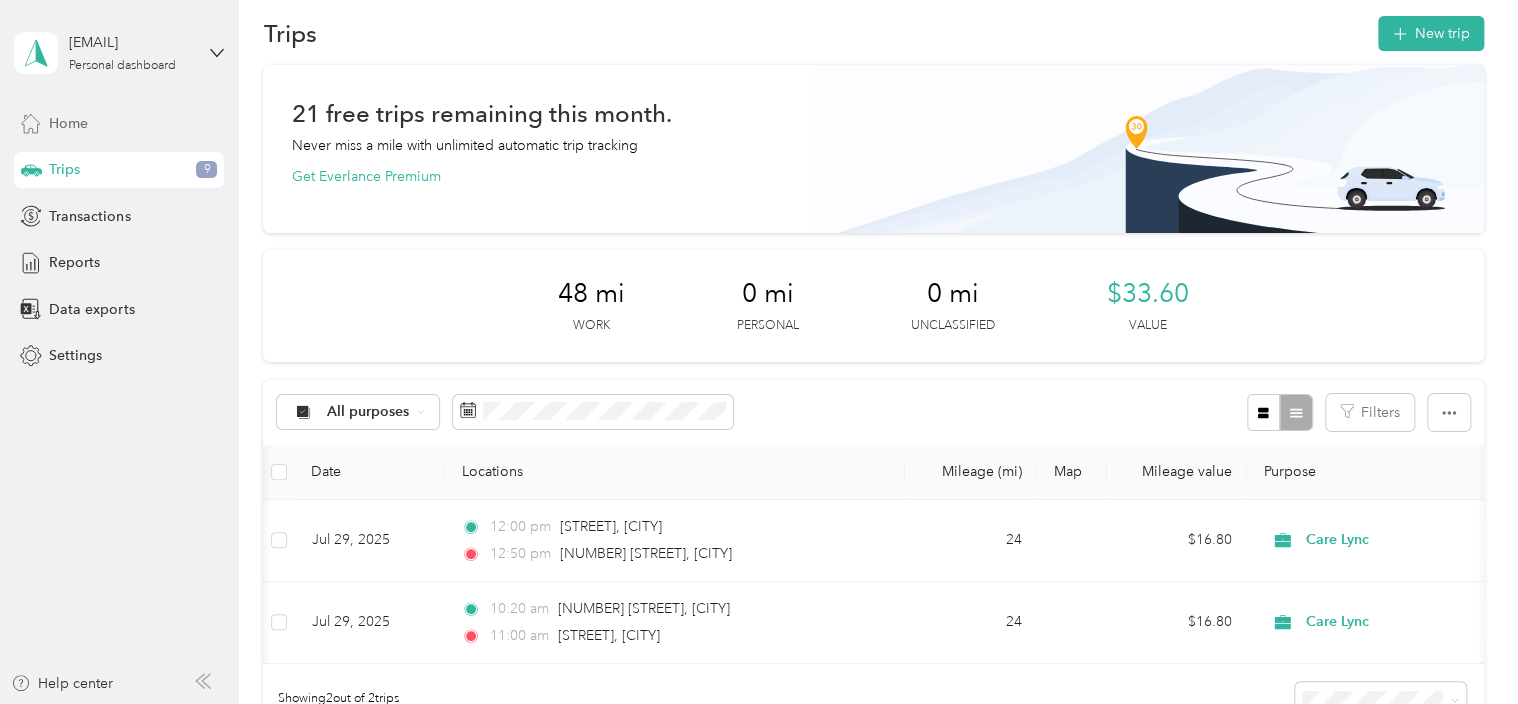 click on "Home" at bounding box center (119, 123) 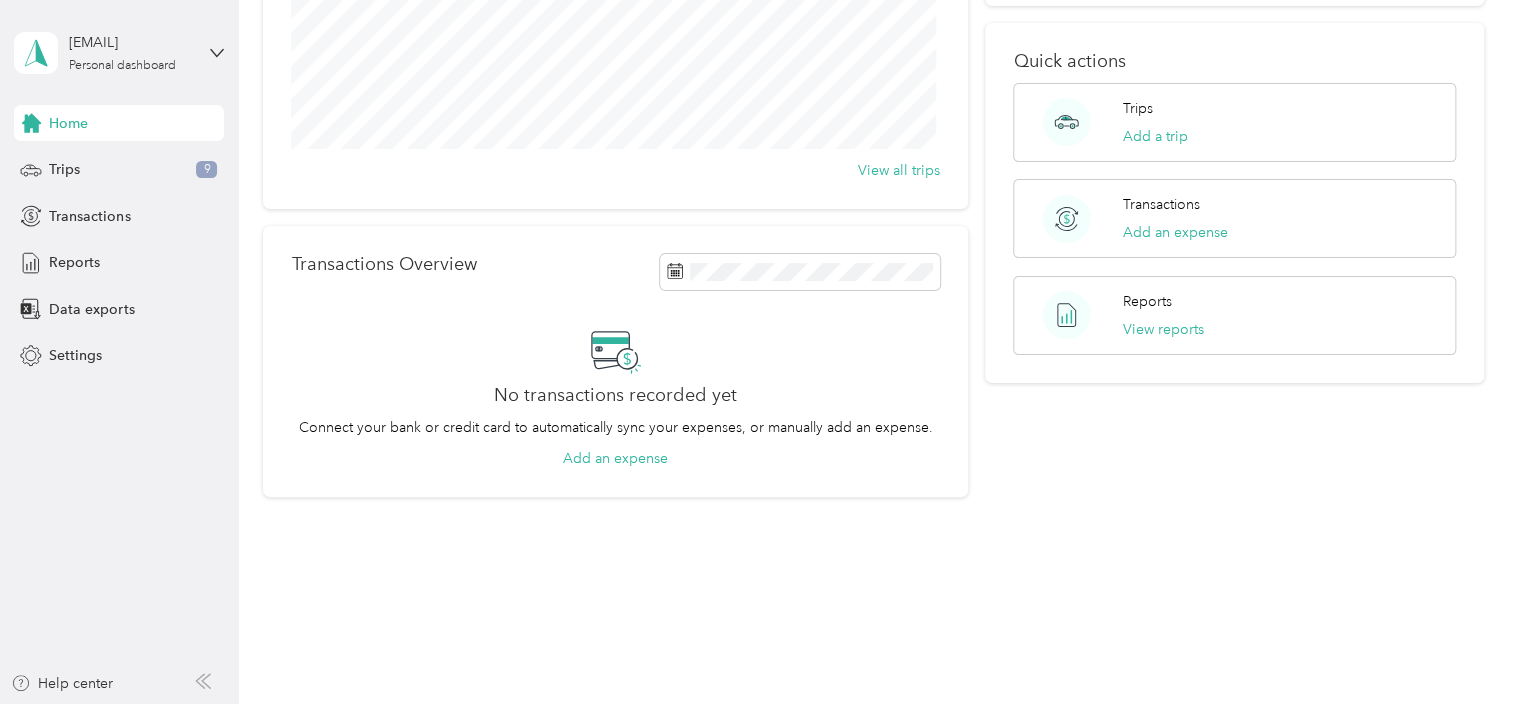 scroll, scrollTop: 0, scrollLeft: 0, axis: both 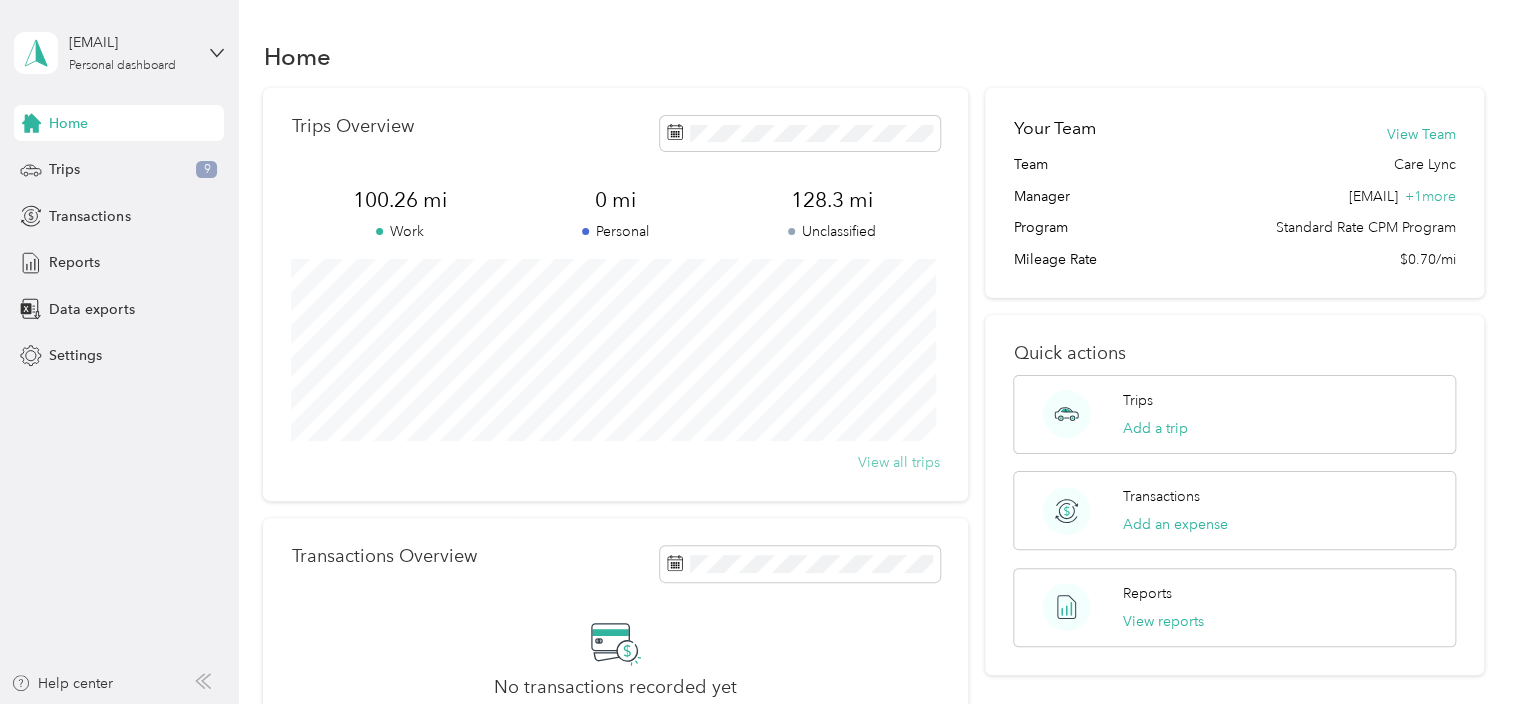 click on "View all trips" at bounding box center [899, 462] 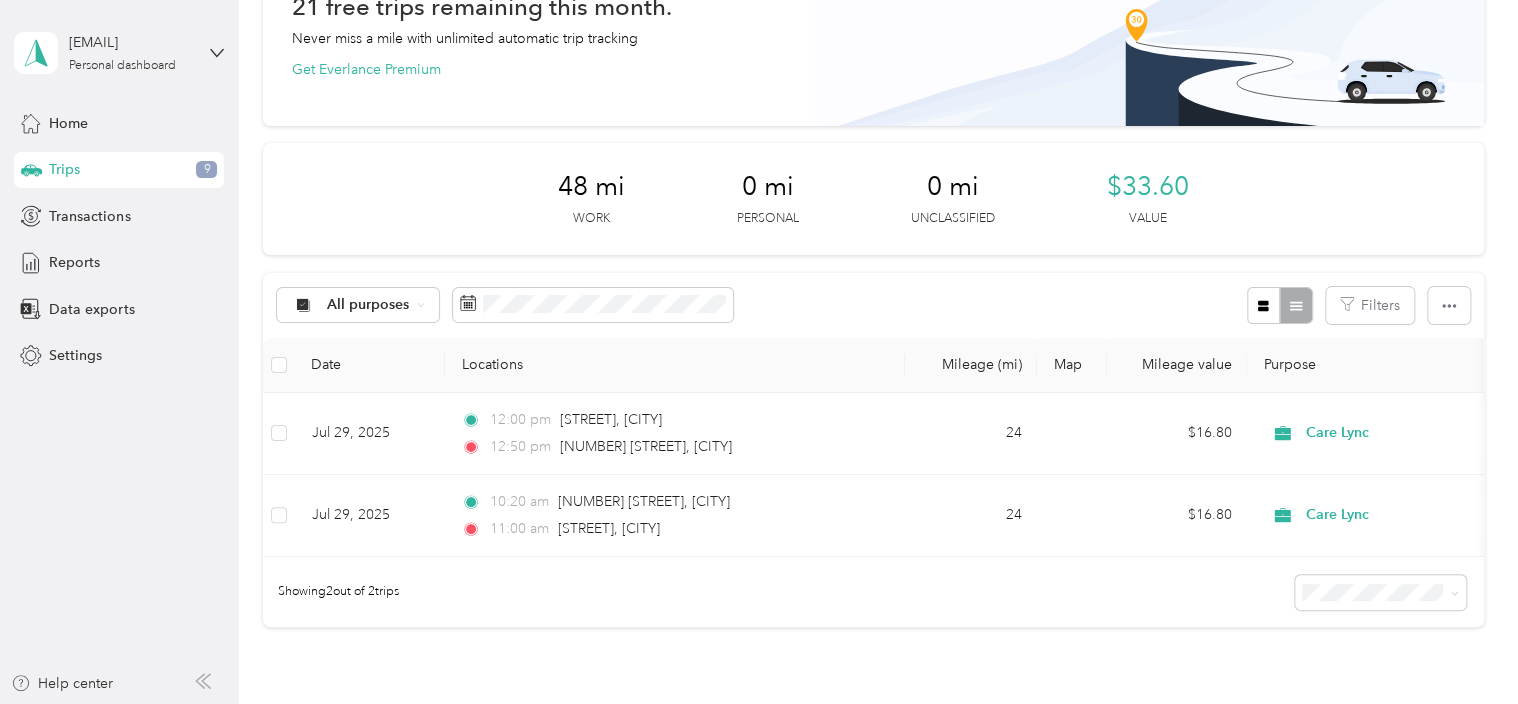 scroll, scrollTop: 128, scrollLeft: 0, axis: vertical 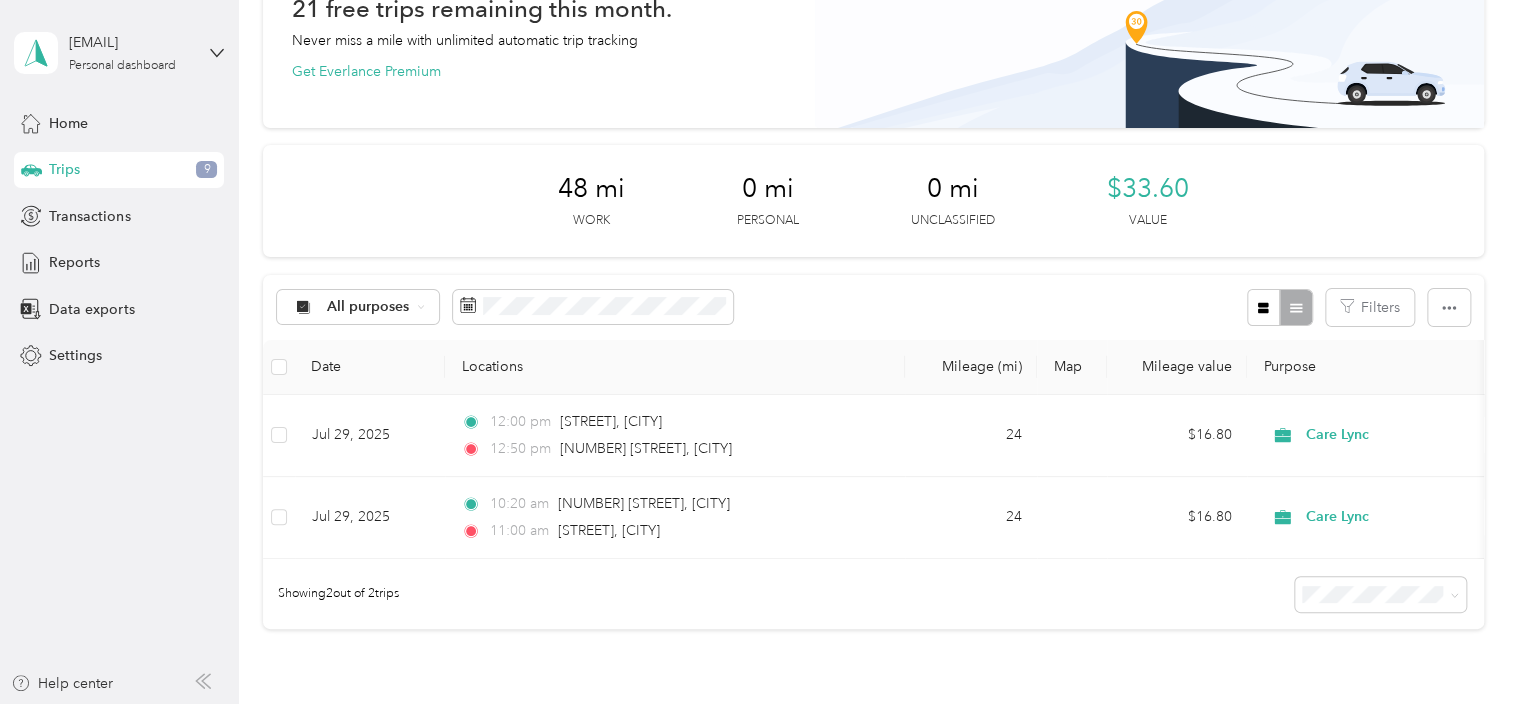 click on "100 per load" at bounding box center (1375, 568) 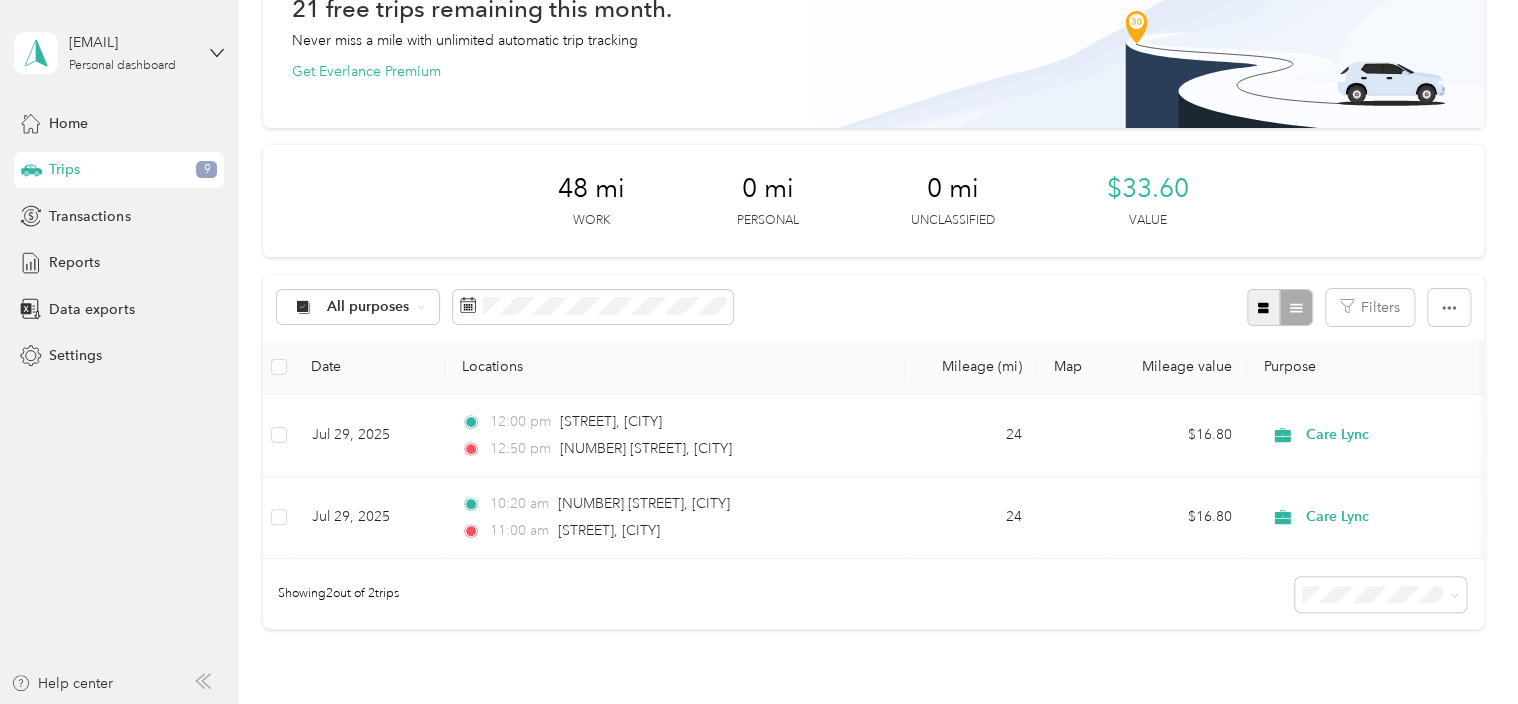click at bounding box center (1263, 307) 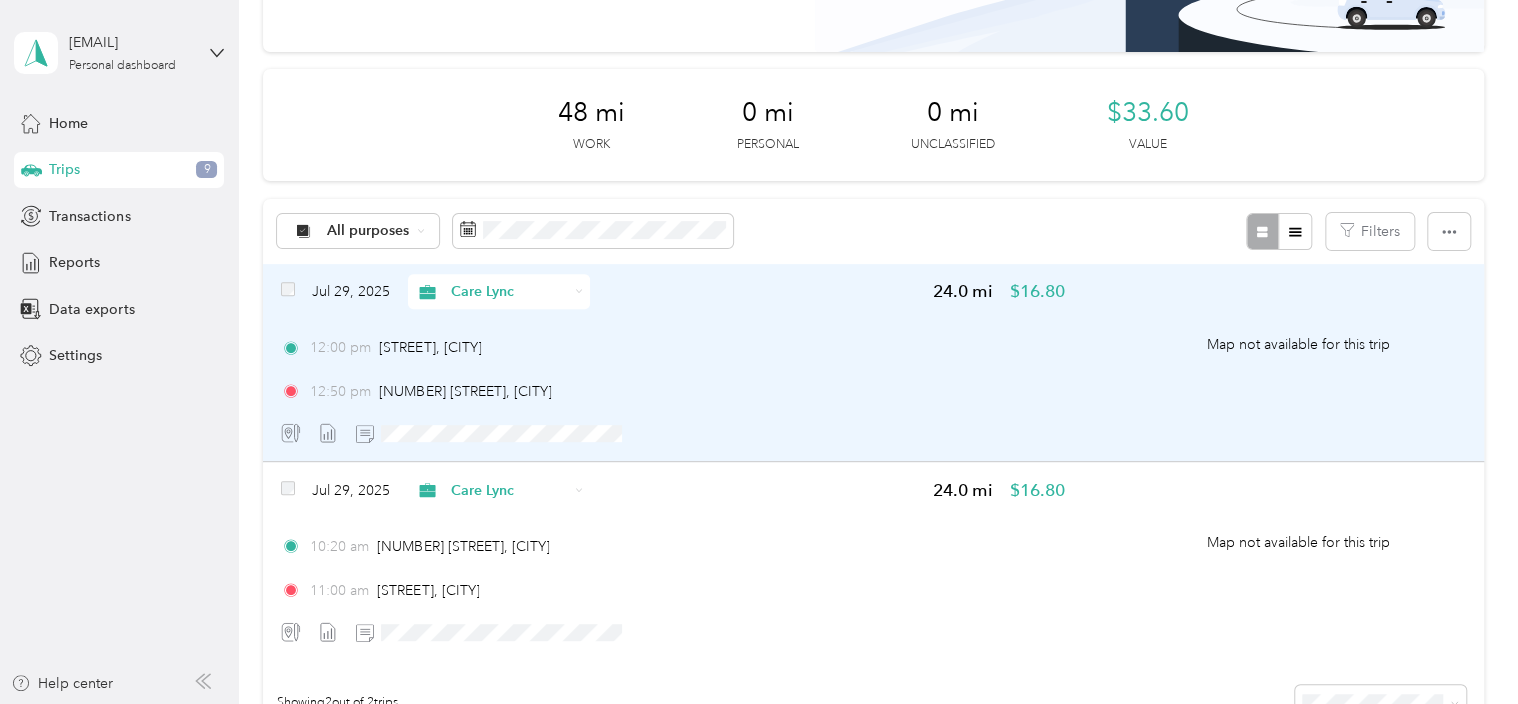 scroll, scrollTop: 200, scrollLeft: 0, axis: vertical 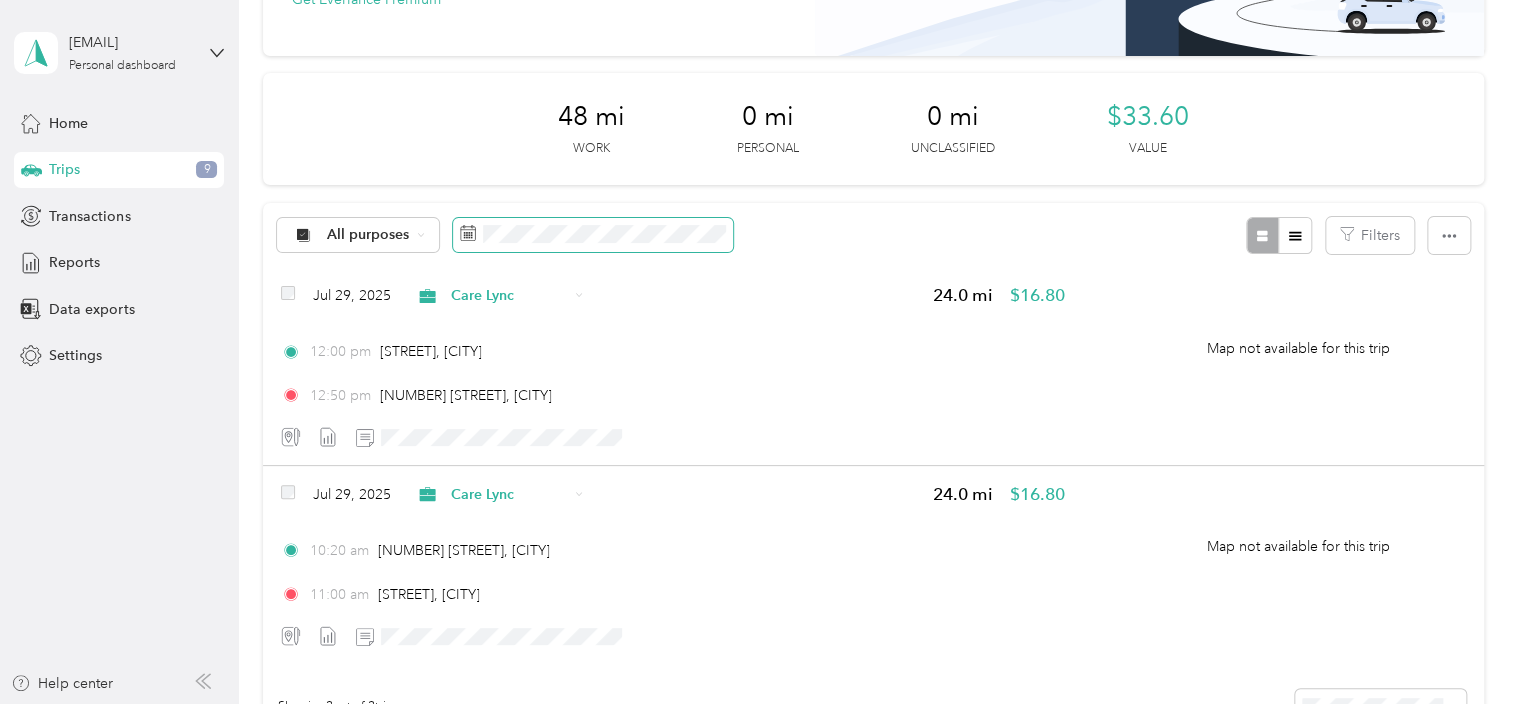 click on "All purposes Filters" at bounding box center (873, 235) 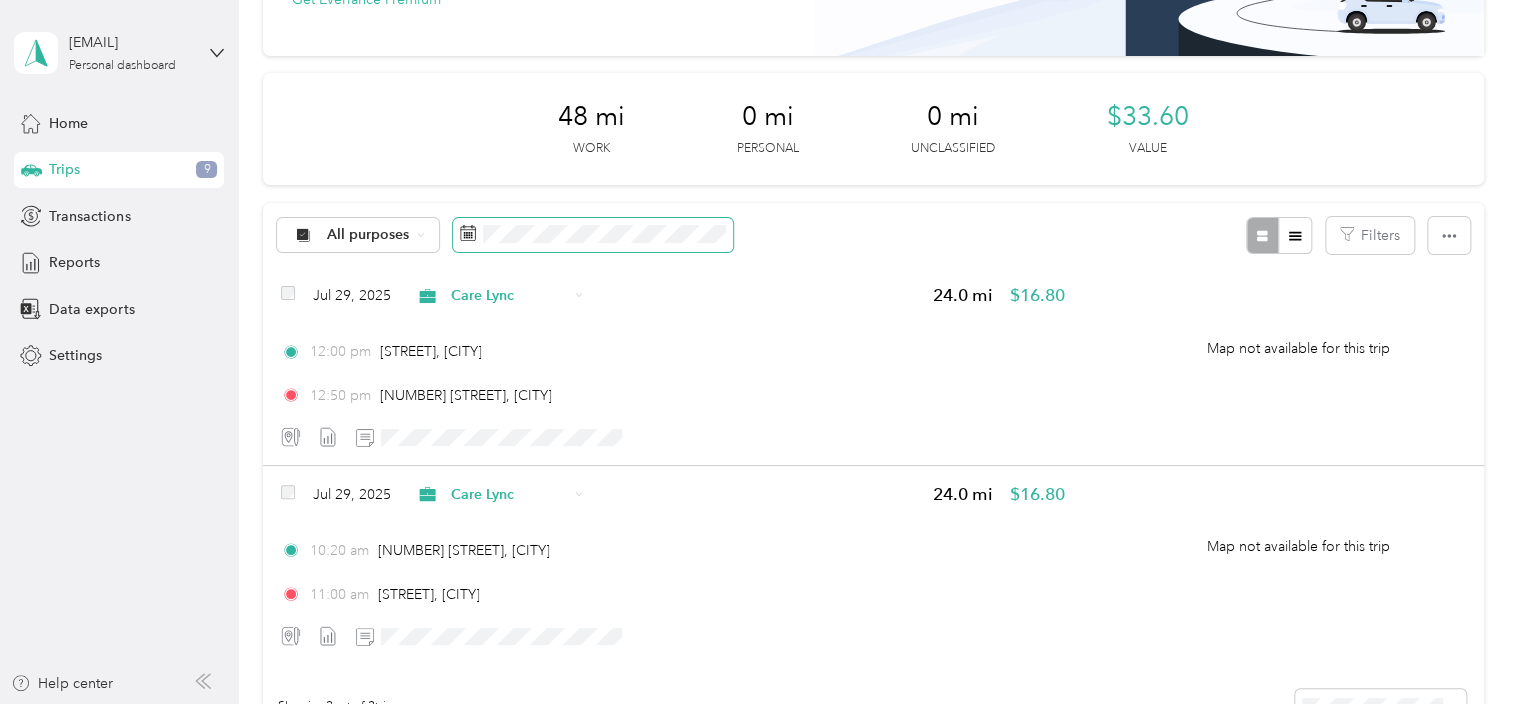 click at bounding box center (593, 235) 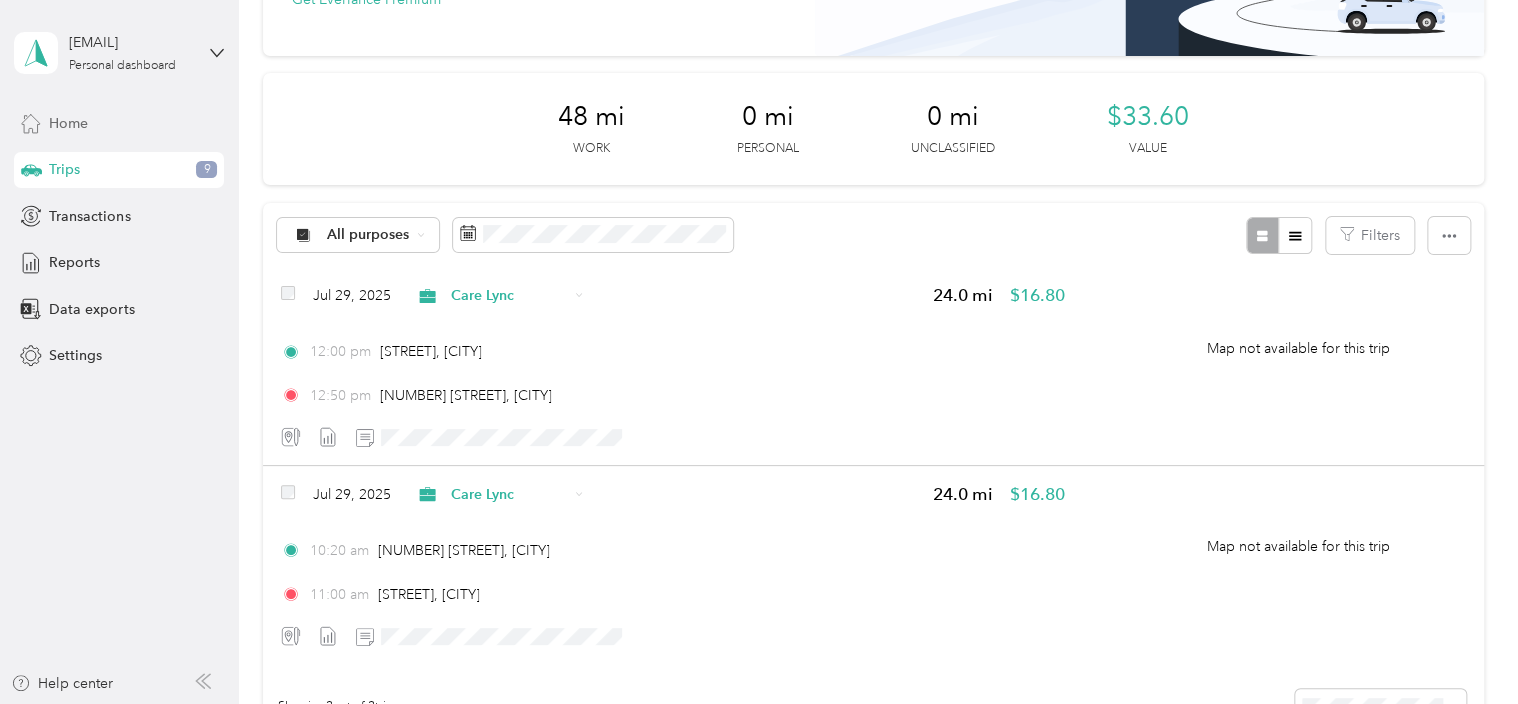 click on "Home" at bounding box center (119, 123) 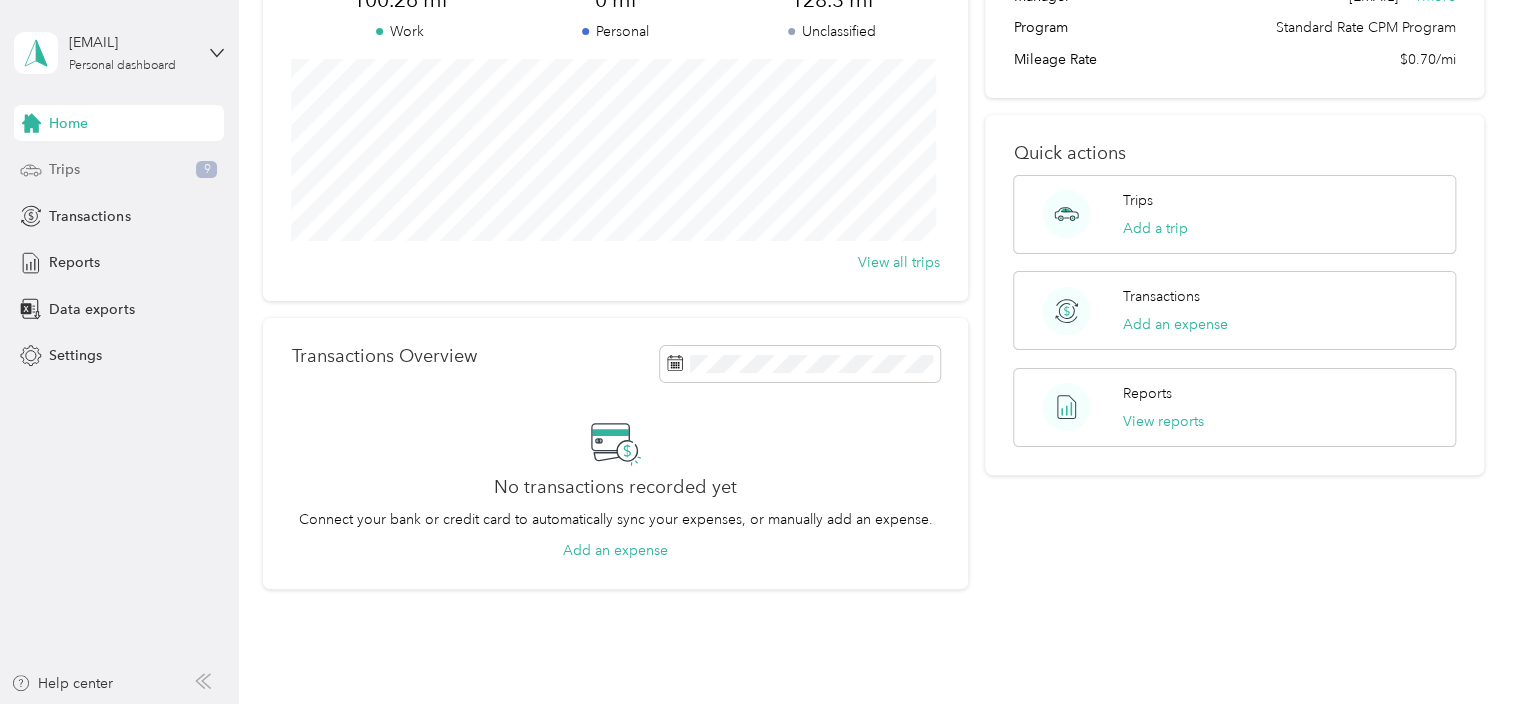 click on "Trips 9" at bounding box center [119, 170] 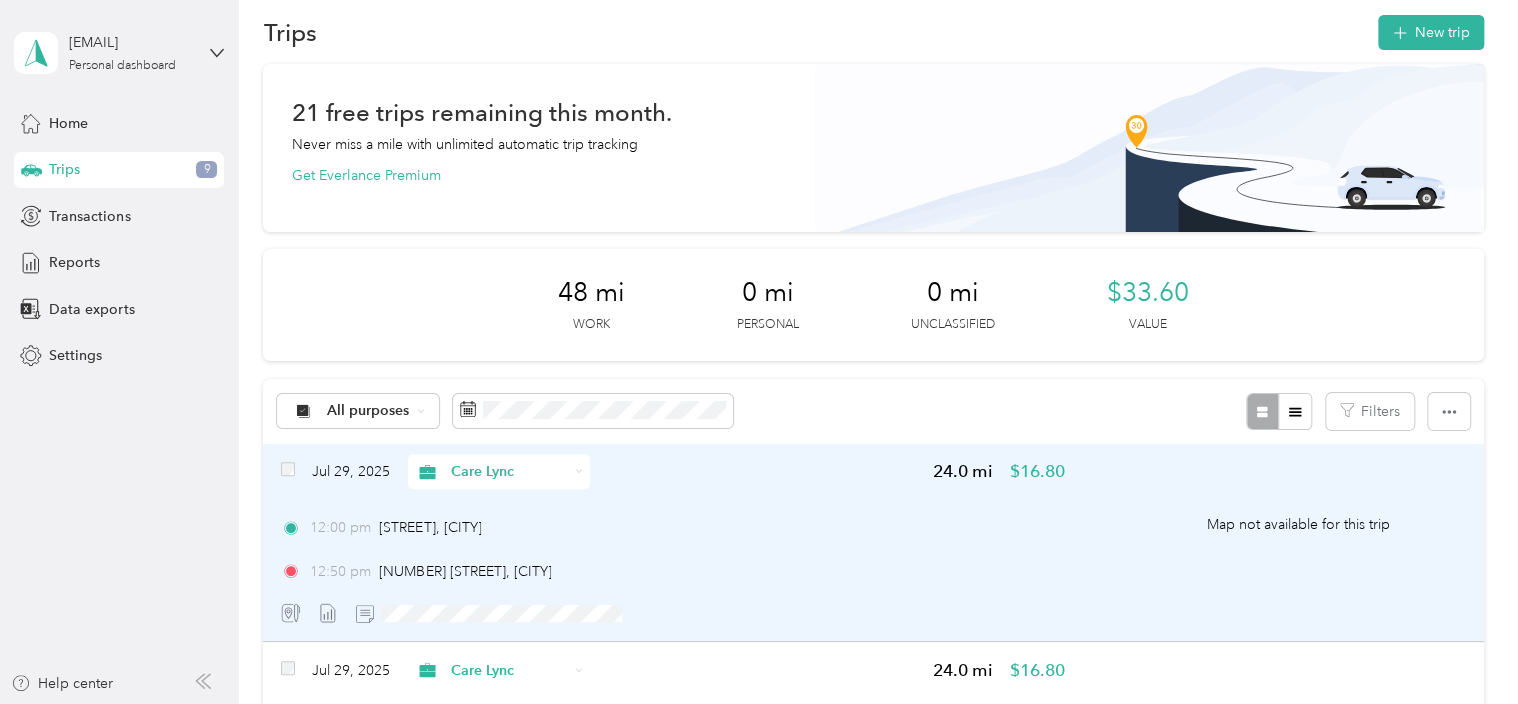 scroll, scrollTop: 17, scrollLeft: 0, axis: vertical 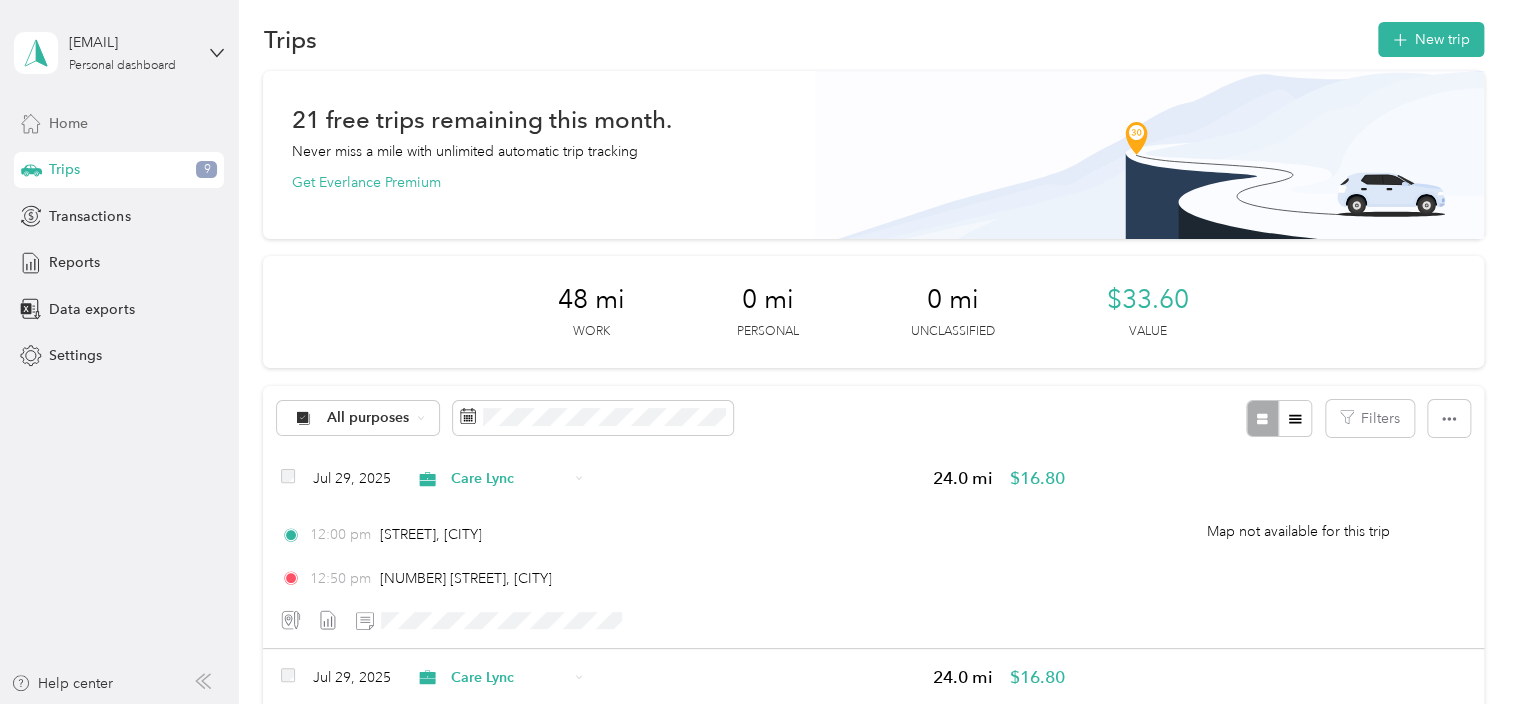 click on "Home" at bounding box center [119, 123] 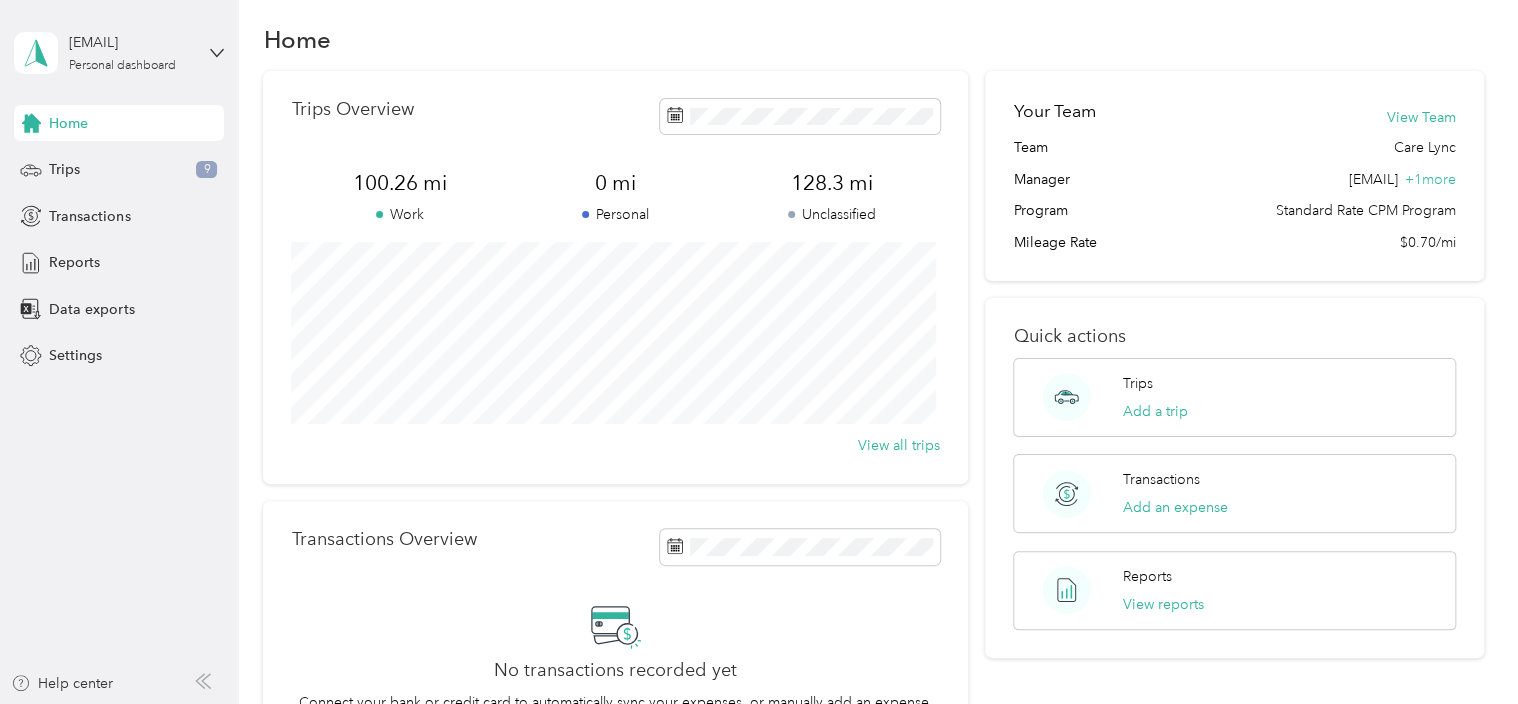 scroll, scrollTop: 292, scrollLeft: 0, axis: vertical 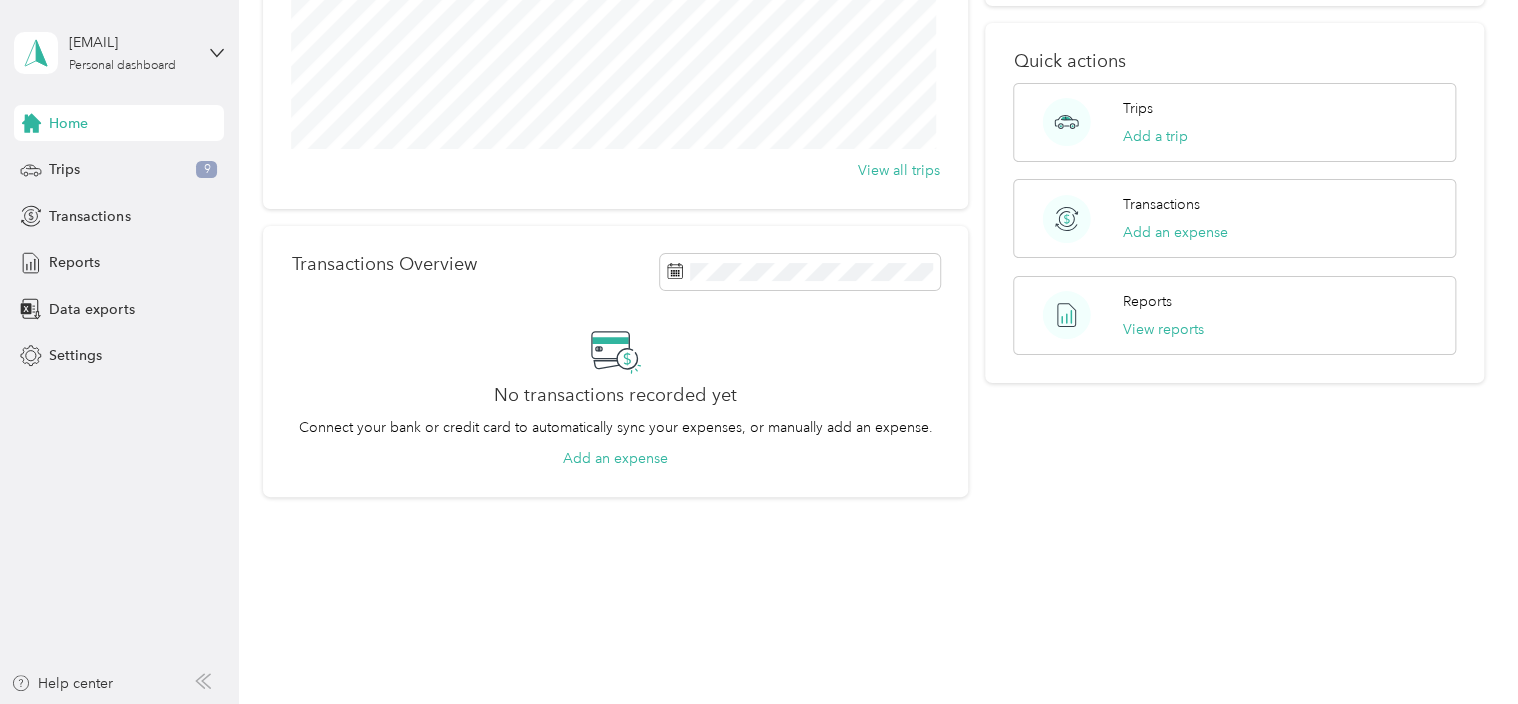 drag, startPoint x: 875, startPoint y: 424, endPoint x: 1100, endPoint y: 478, distance: 231.38928 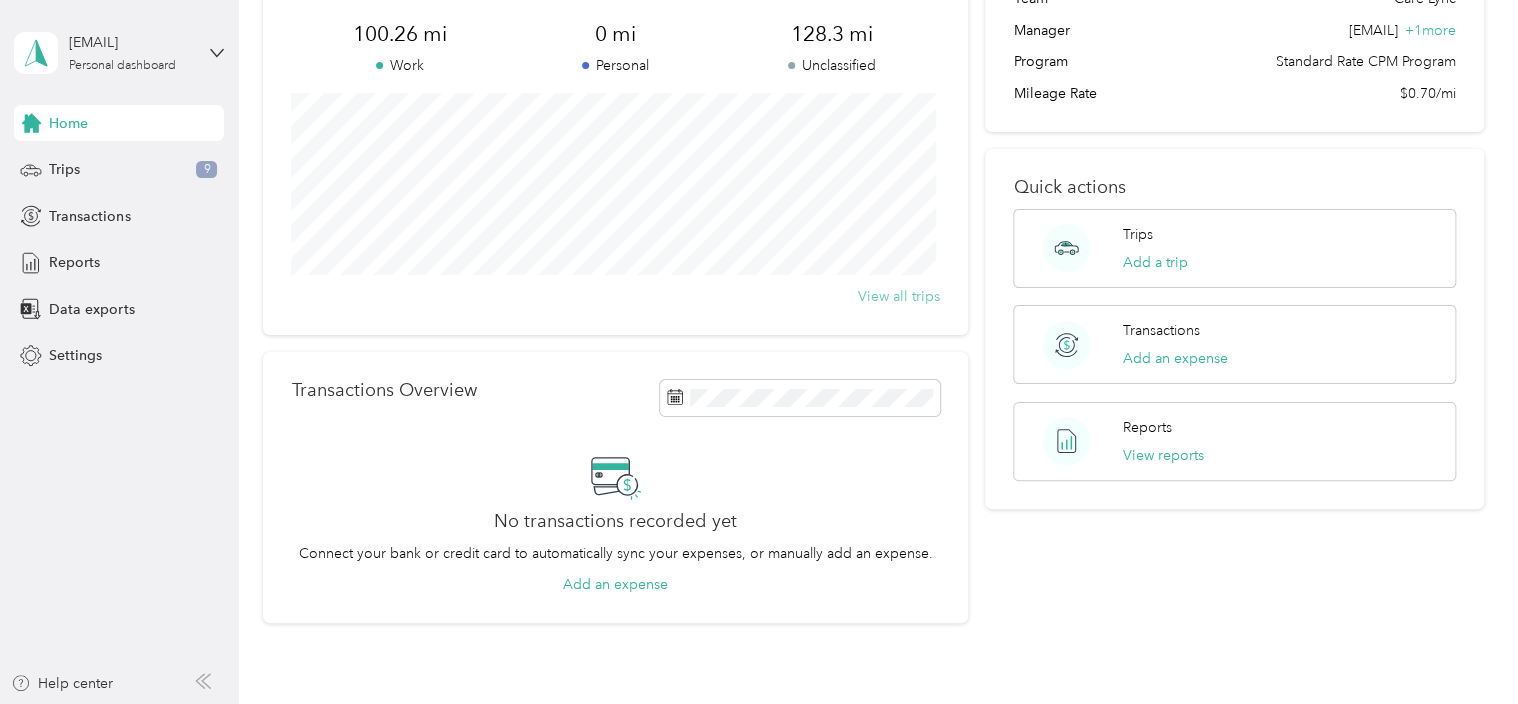 scroll, scrollTop: 16, scrollLeft: 0, axis: vertical 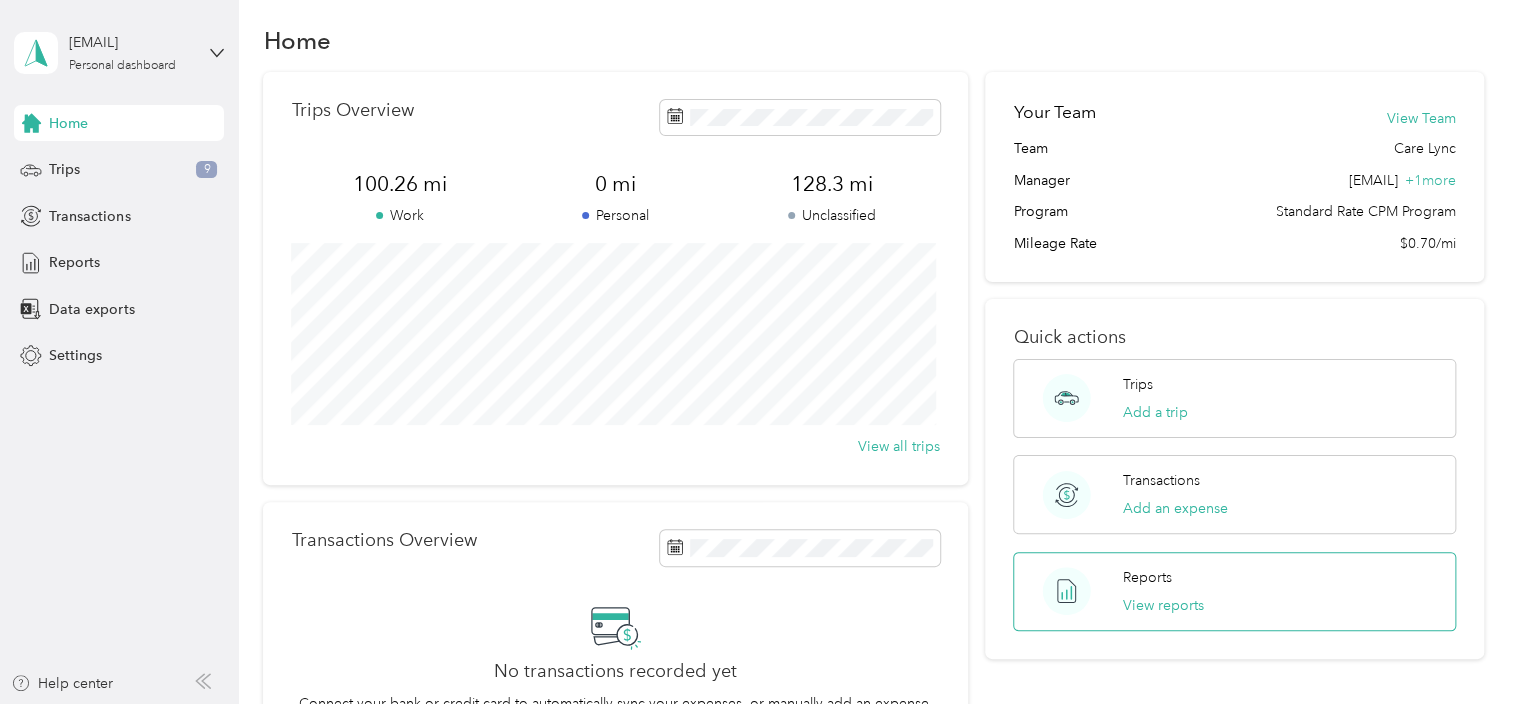 click on "Reports View reports" at bounding box center (1234, 591) 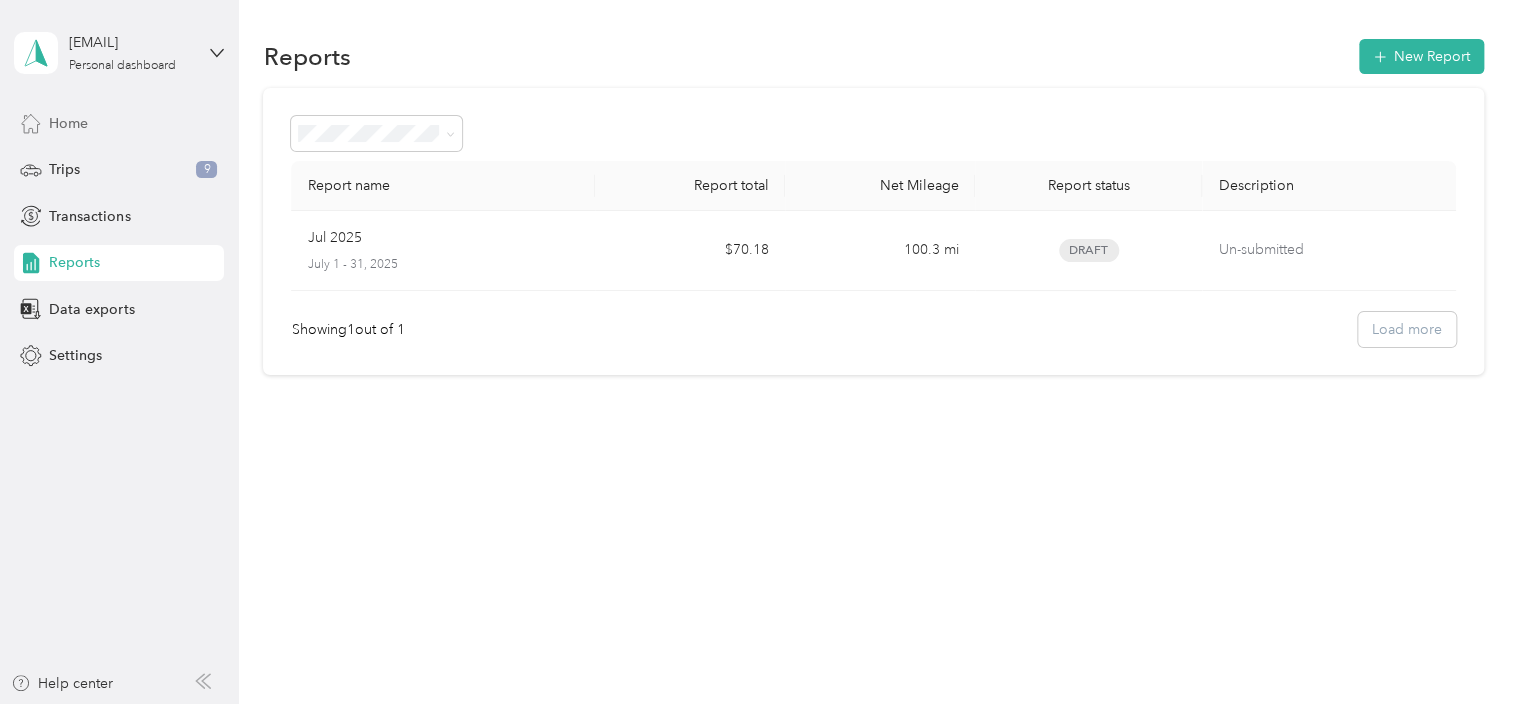click on "Home" at bounding box center (68, 123) 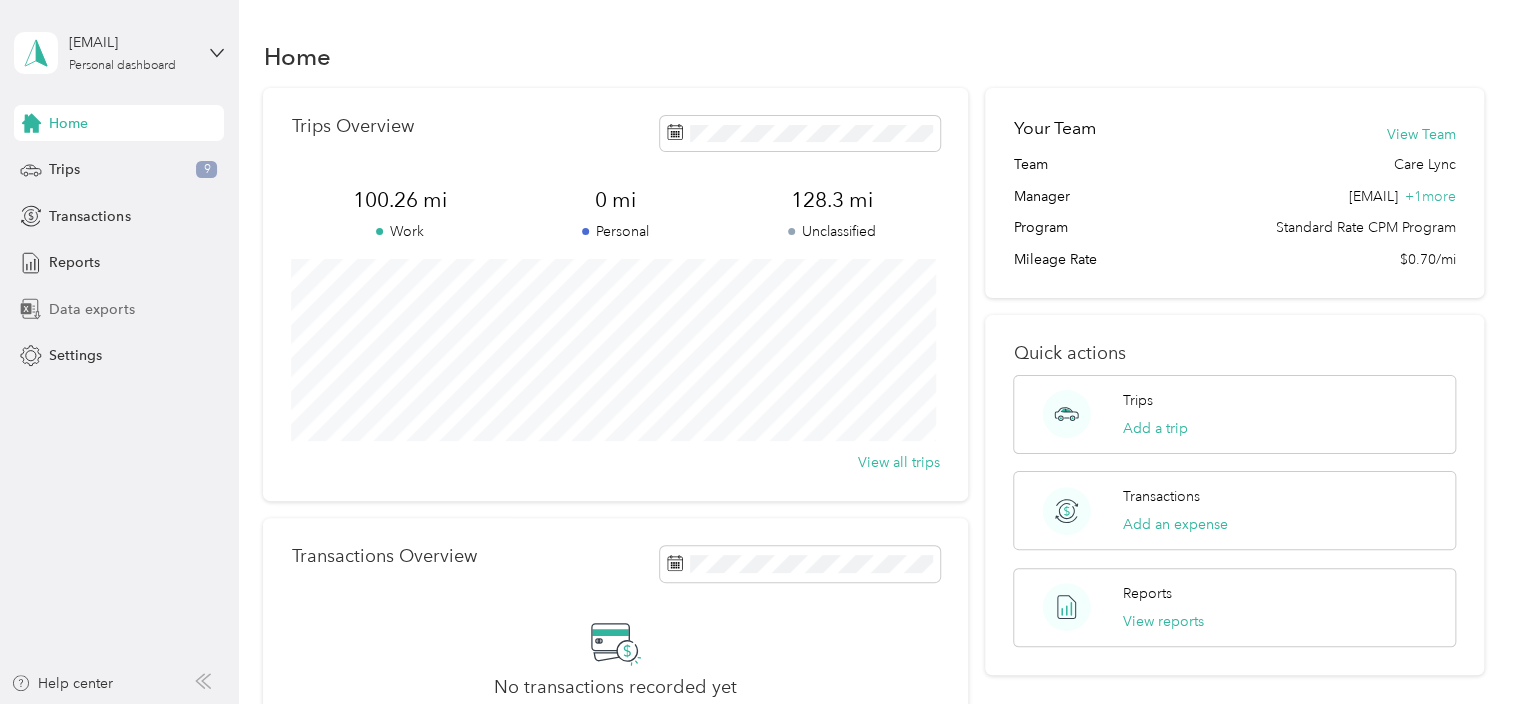 click on "Data exports" at bounding box center [91, 309] 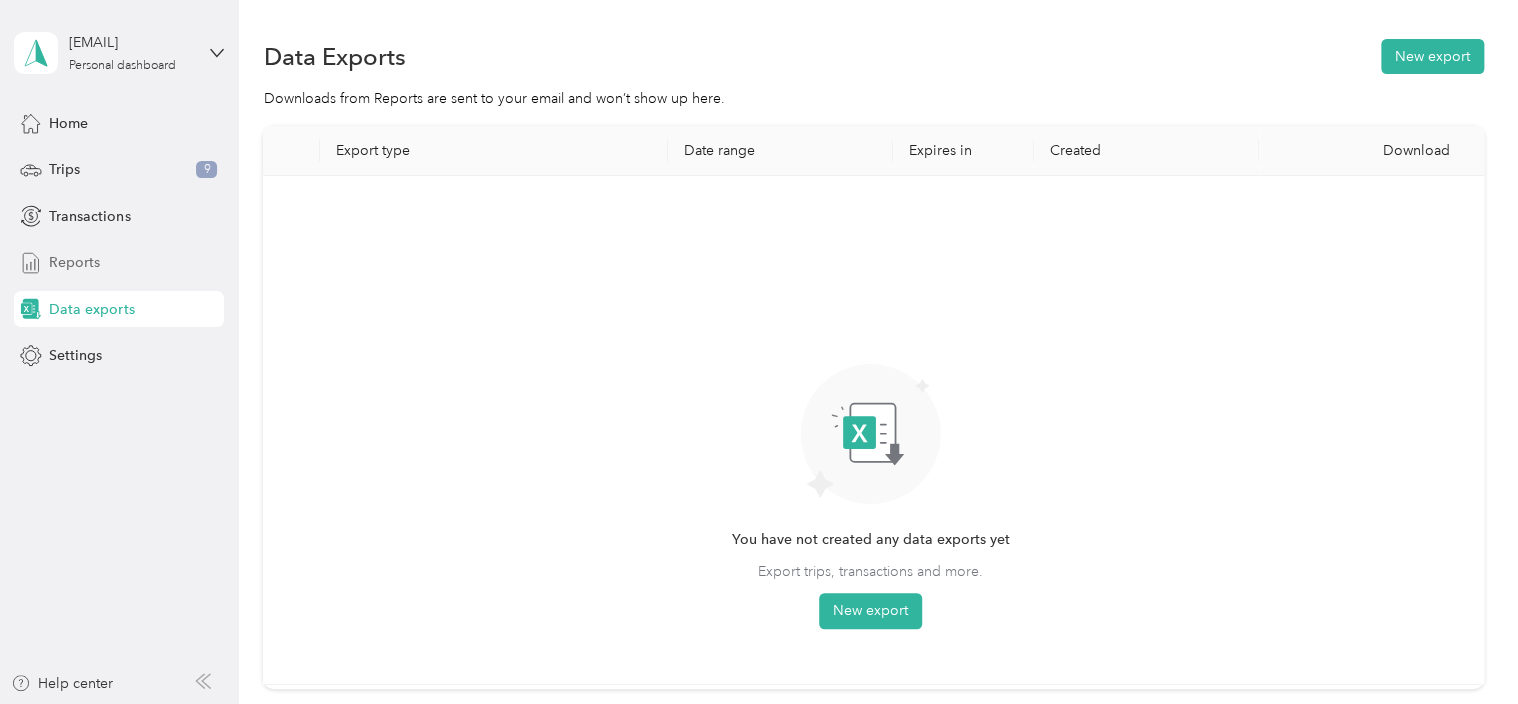 click on "Reports" at bounding box center [119, 263] 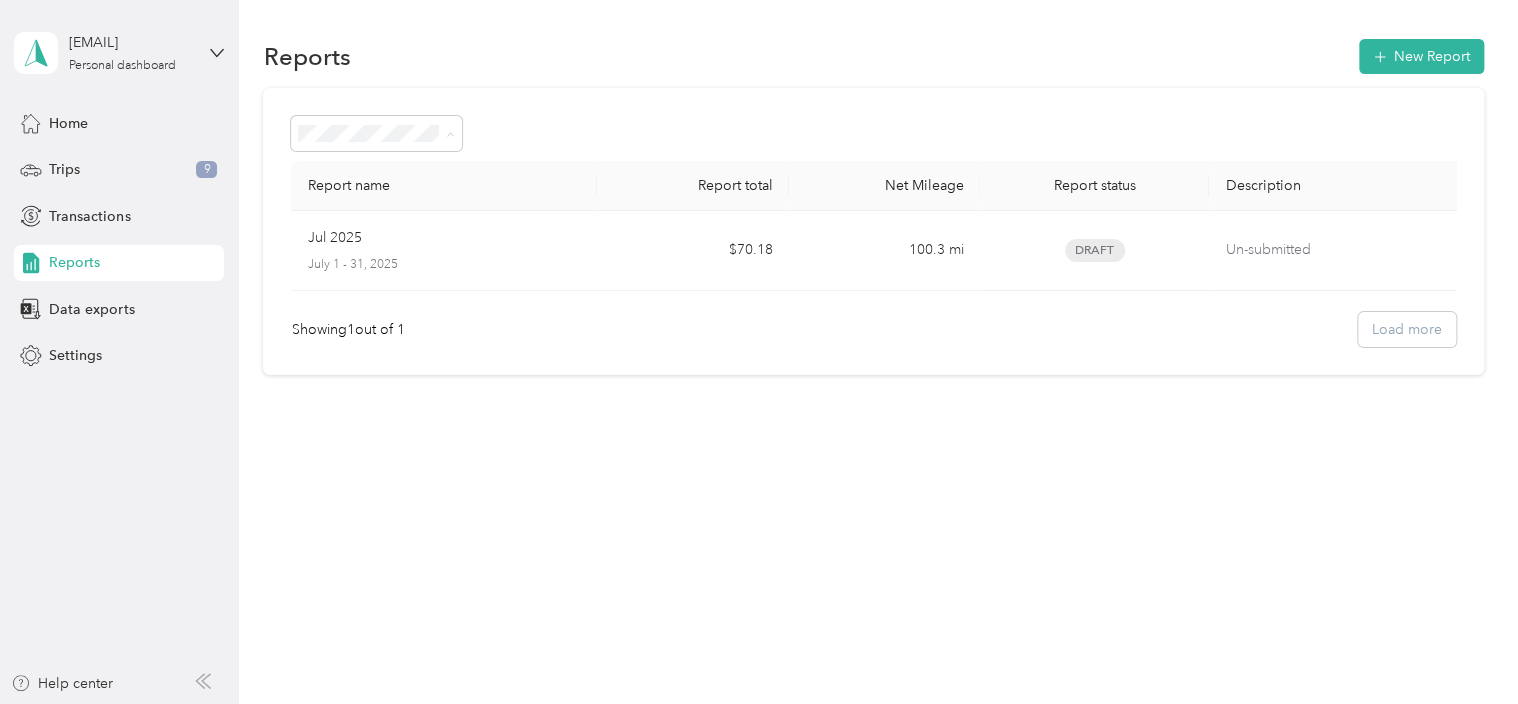 click on "Reports New Report Report name Report total Net Mileage Report status Description           [MONTH] [YEAR] [MONTH] 1 - 31, [YEAR] $[CURRENCY] [NUMBER] [UNIT] Draft Un-submitted Showing  1  out of   1 Load more" at bounding box center [873, 241] 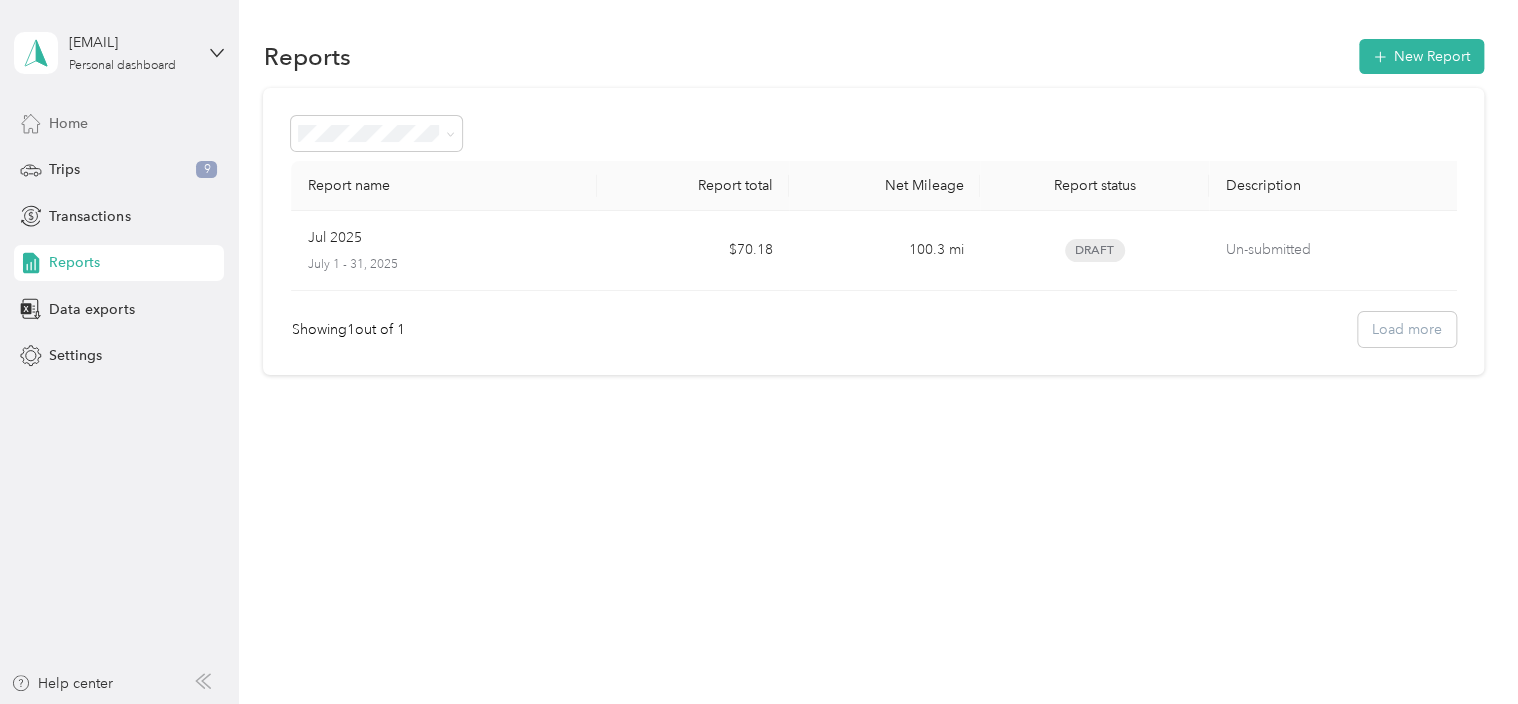 click on "Home" at bounding box center (68, 123) 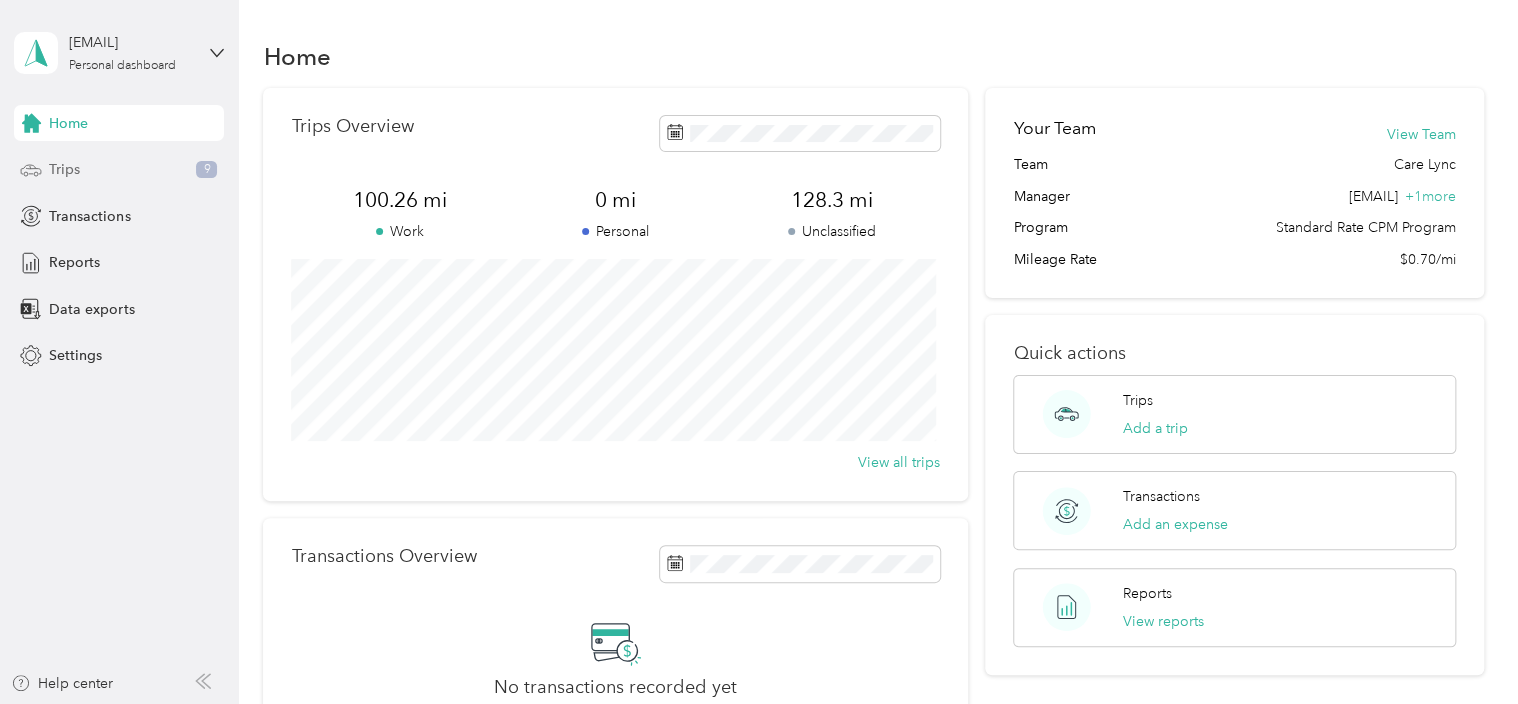 click on "Trips 9" at bounding box center [119, 170] 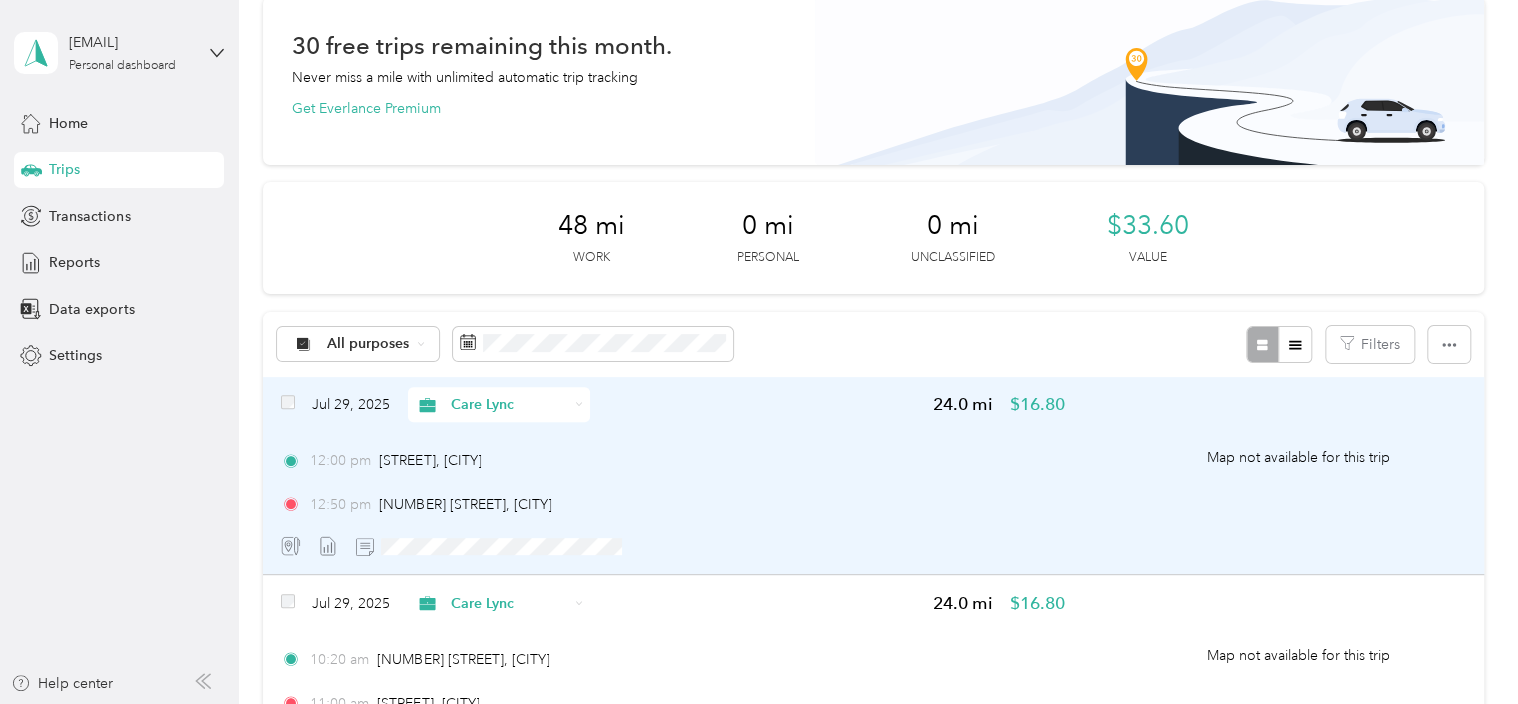 scroll, scrollTop: 95, scrollLeft: 0, axis: vertical 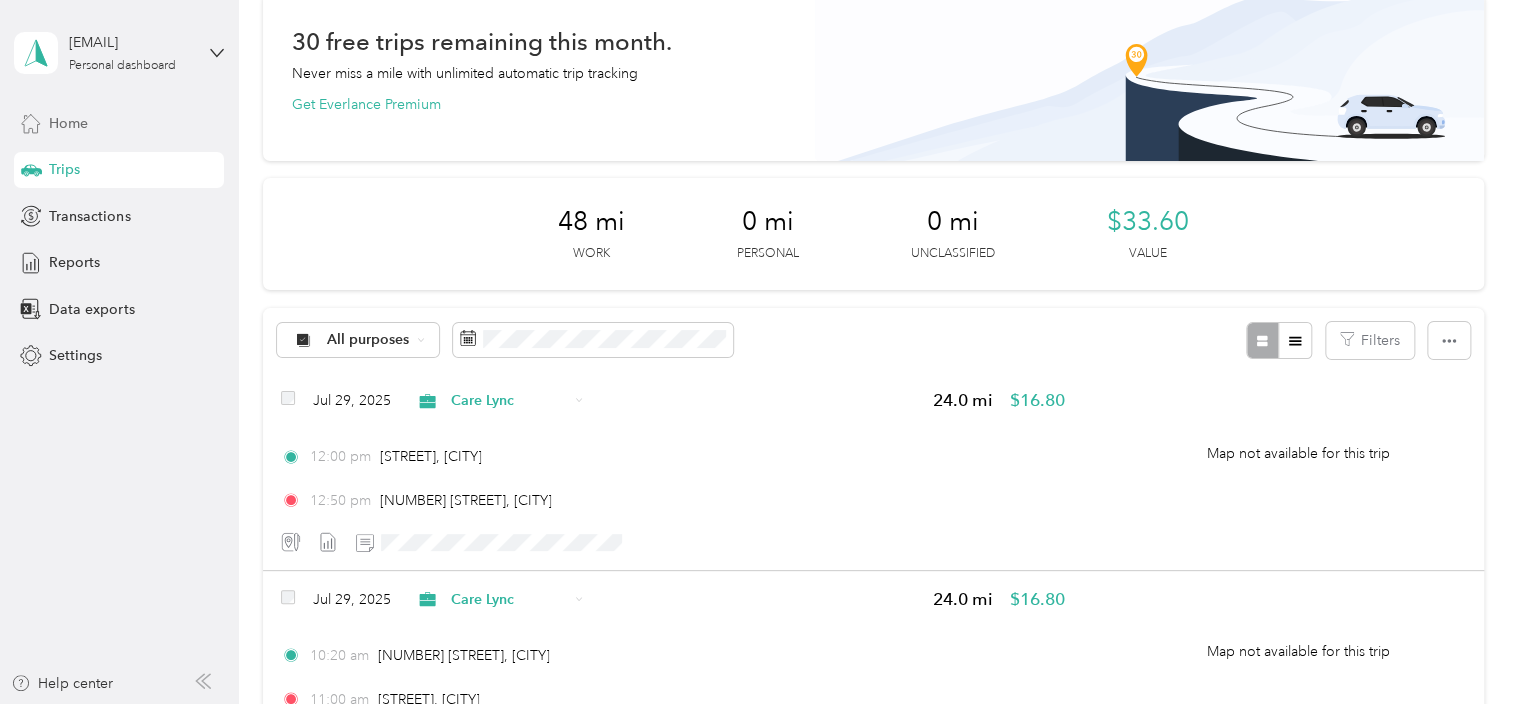 click on "Home" at bounding box center [119, 123] 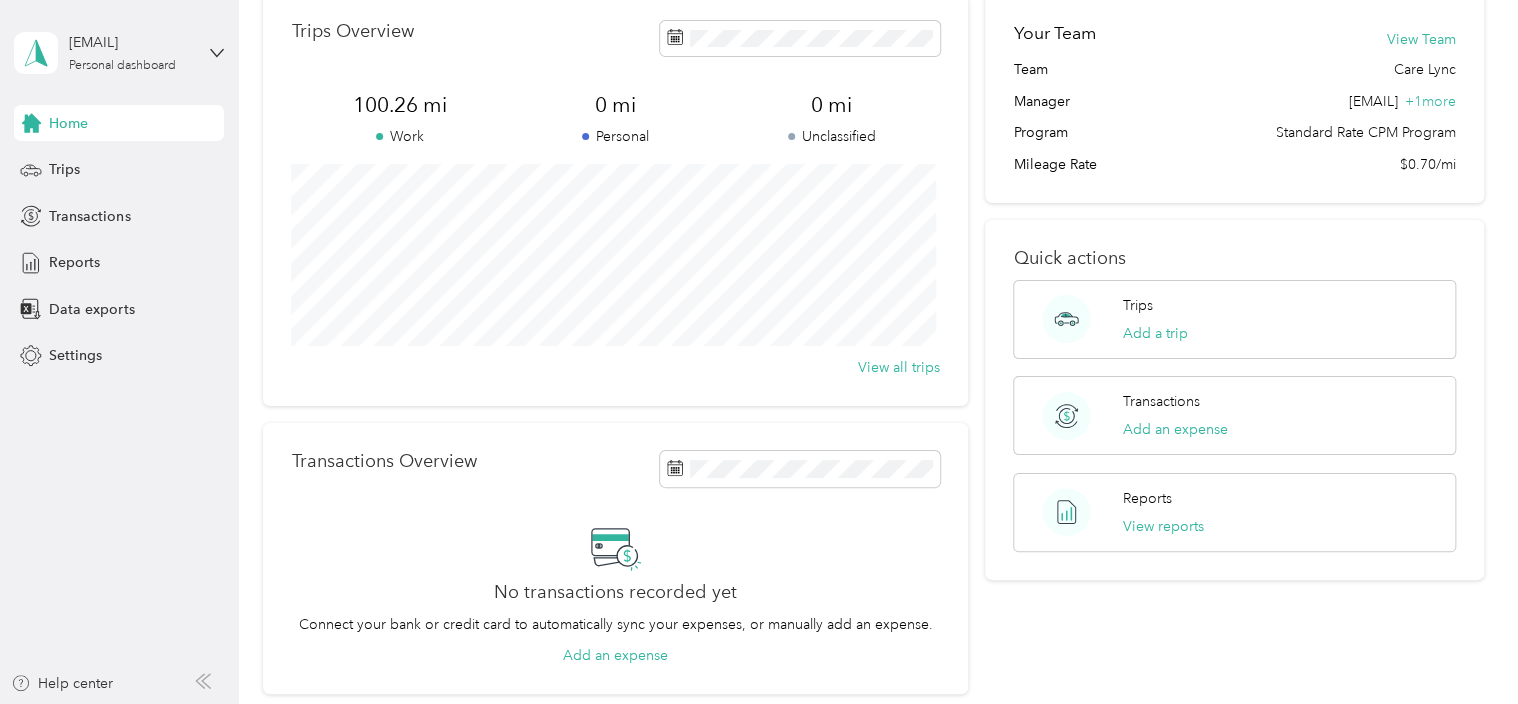 scroll, scrollTop: 162, scrollLeft: 0, axis: vertical 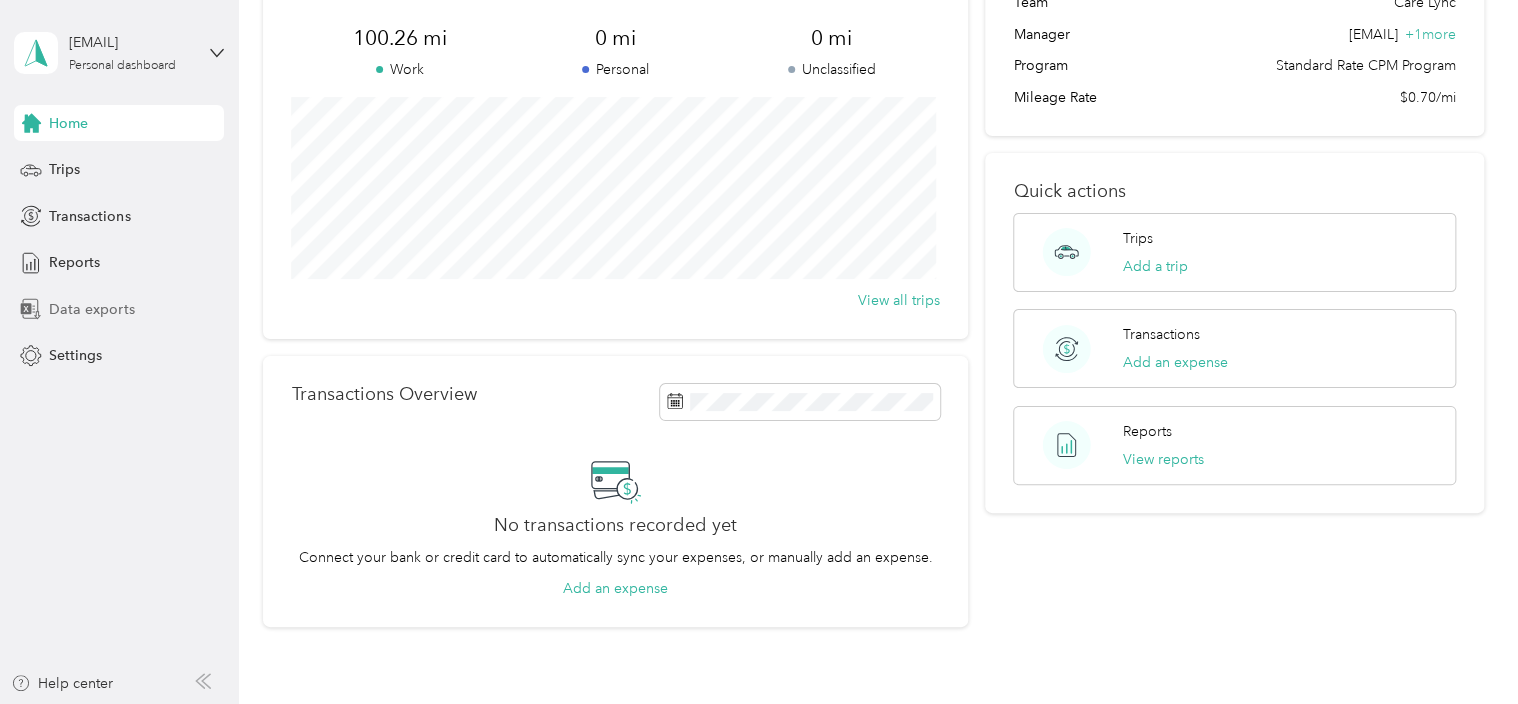 click on "Data exports" at bounding box center [91, 309] 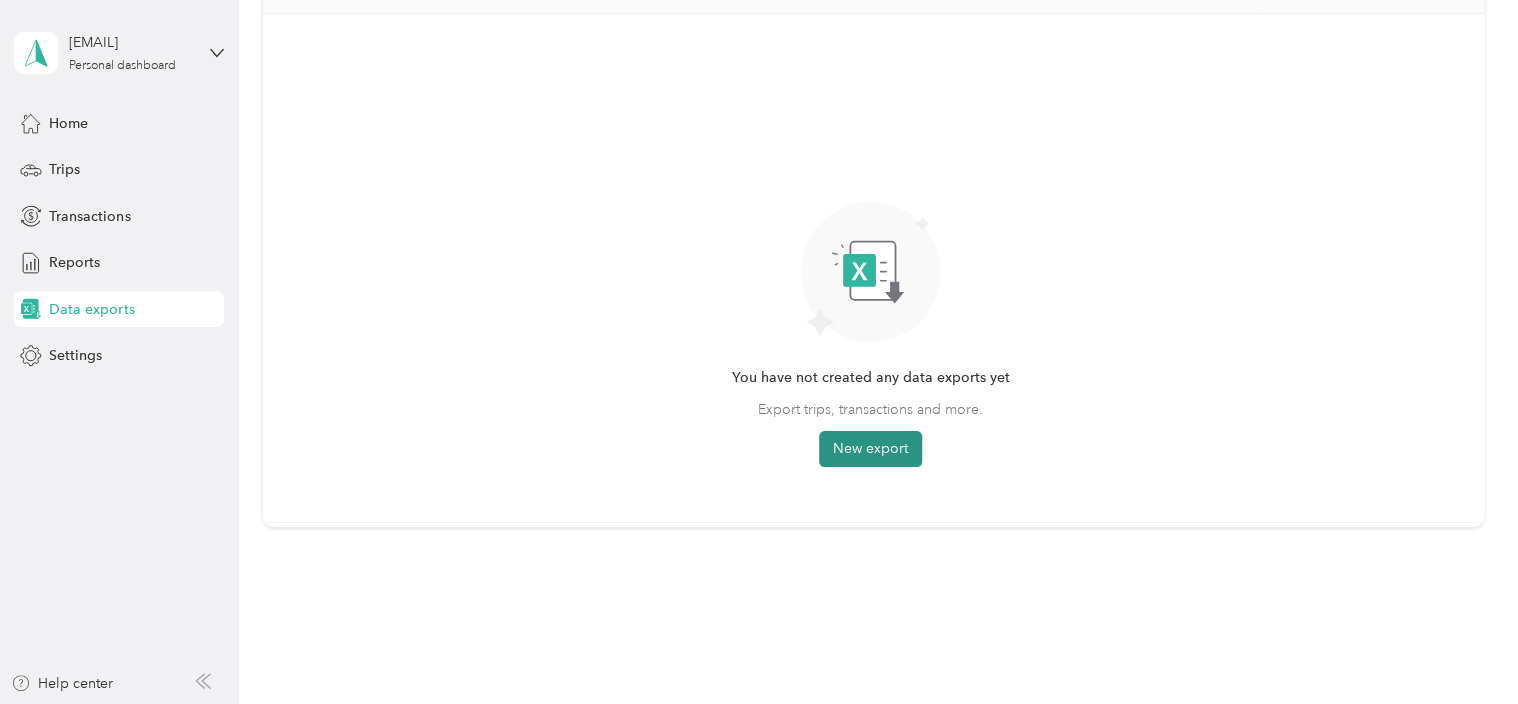 click on "New export" at bounding box center (870, 449) 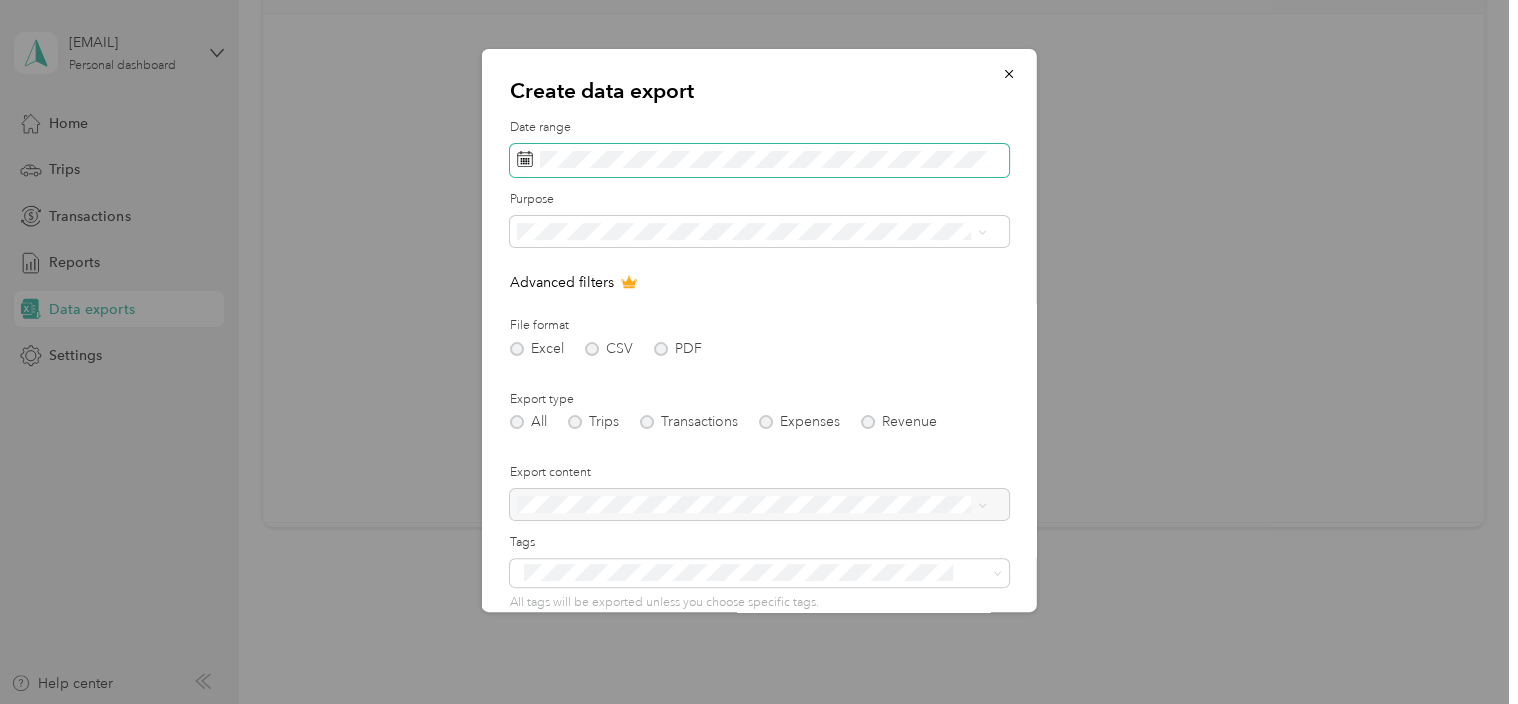 click 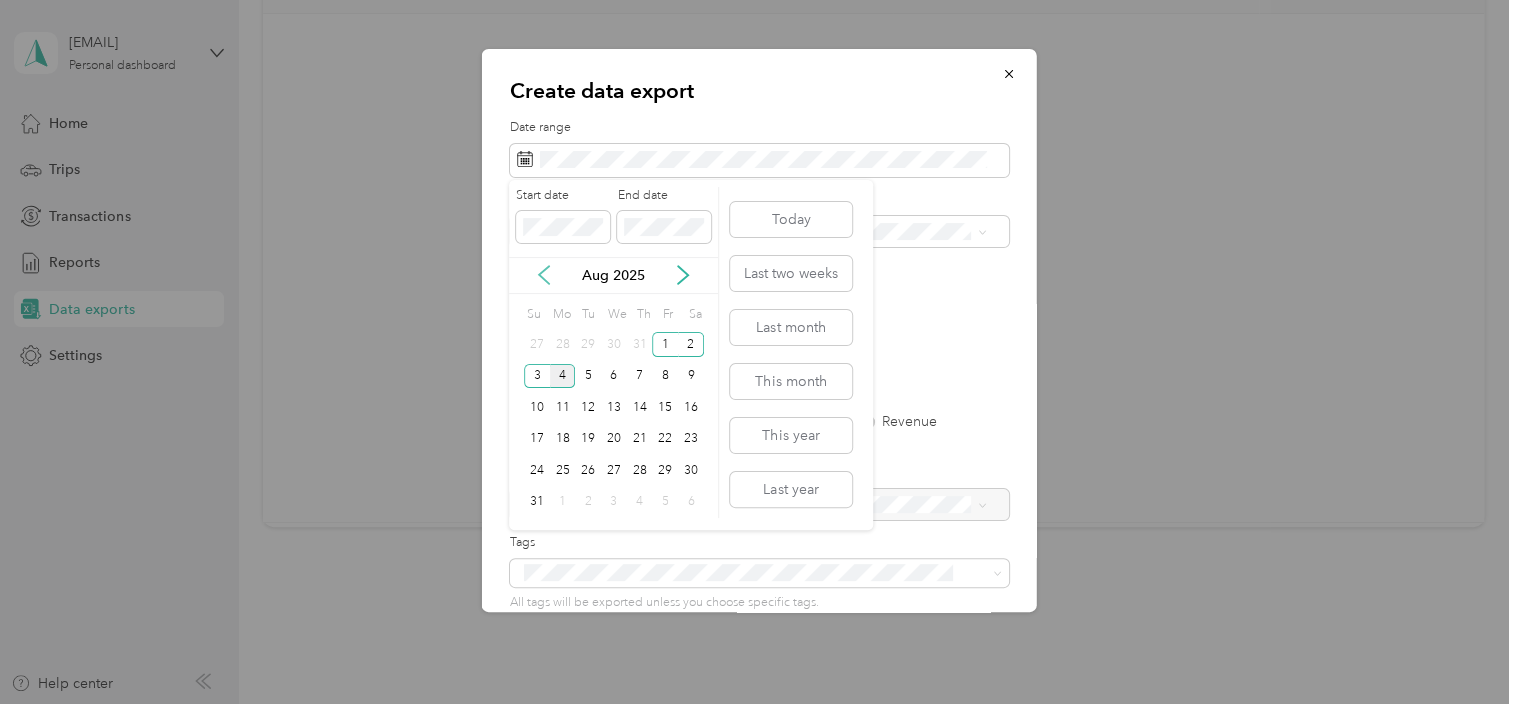 click 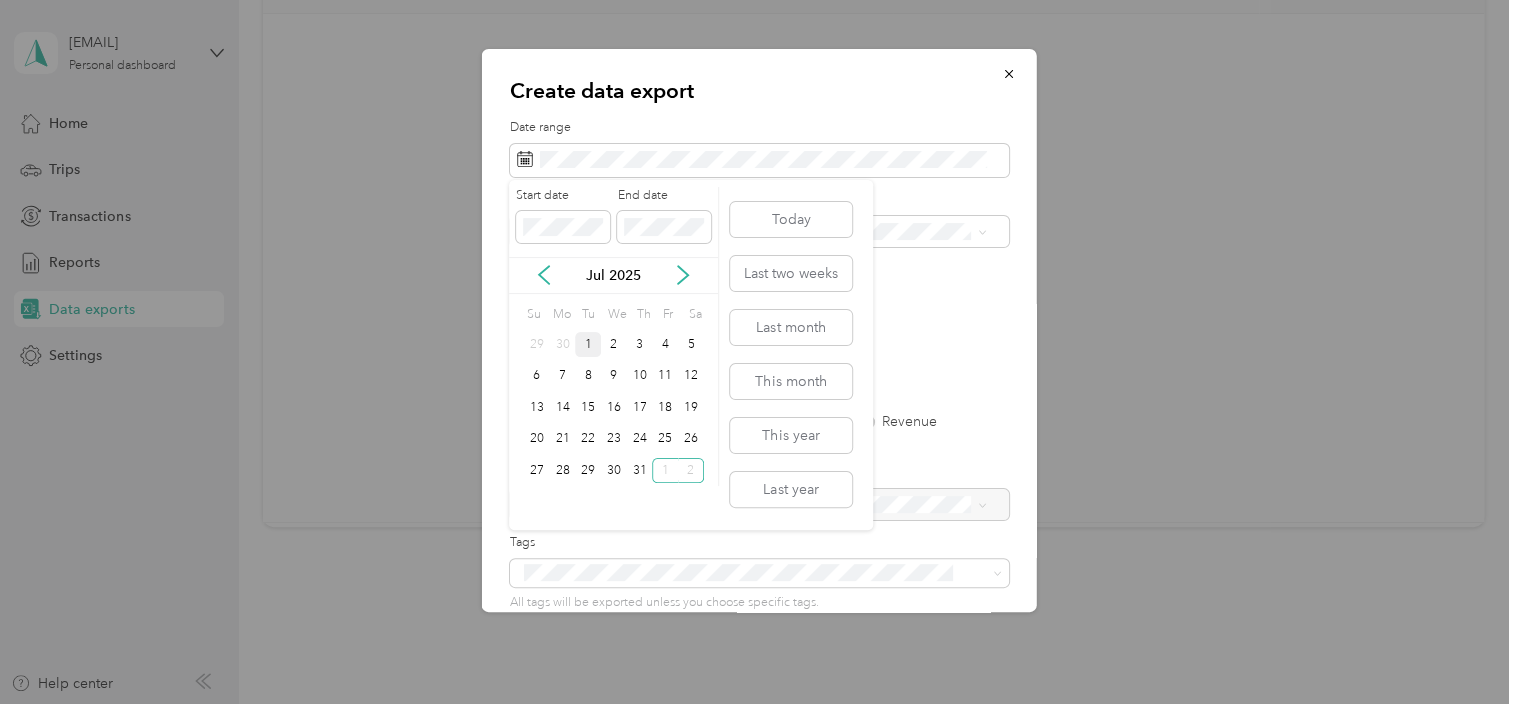 click on "1" at bounding box center (588, 344) 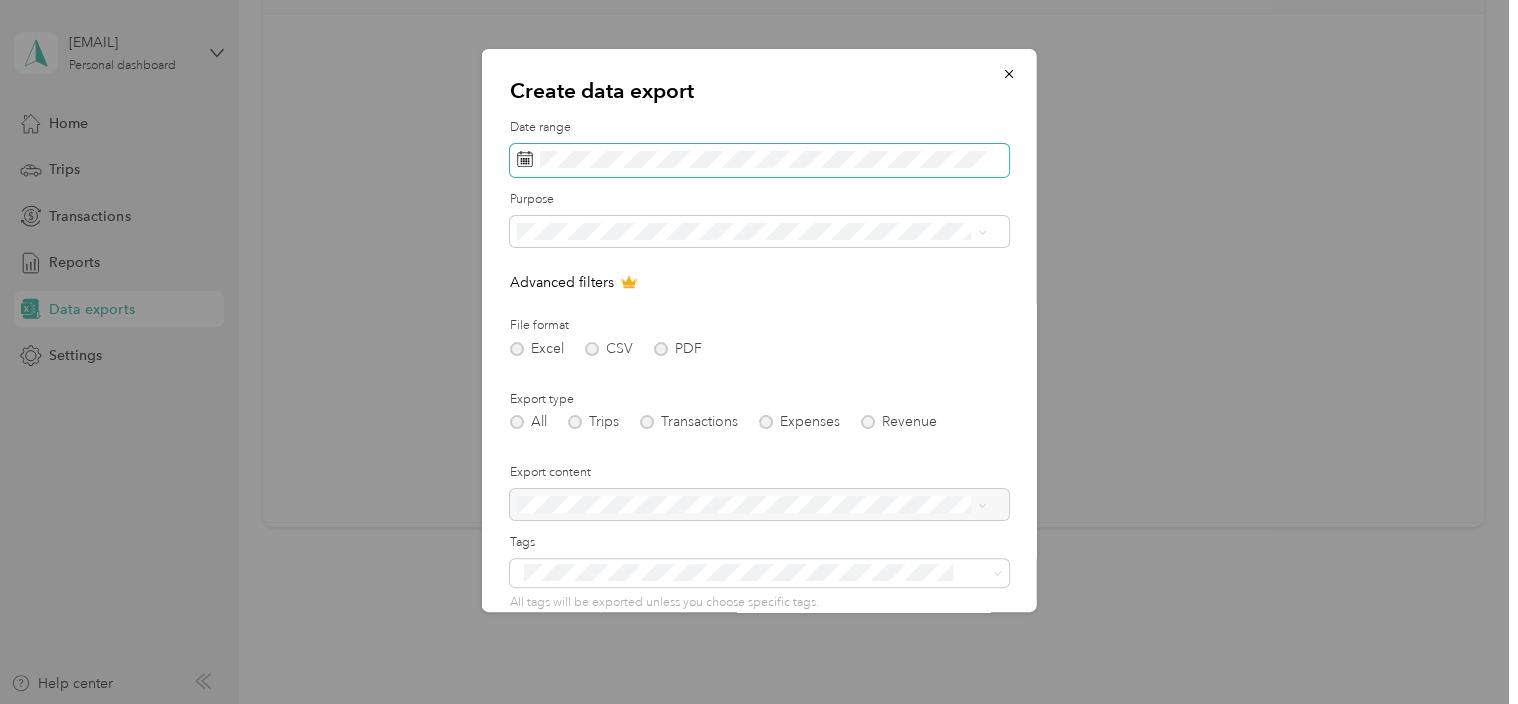 click 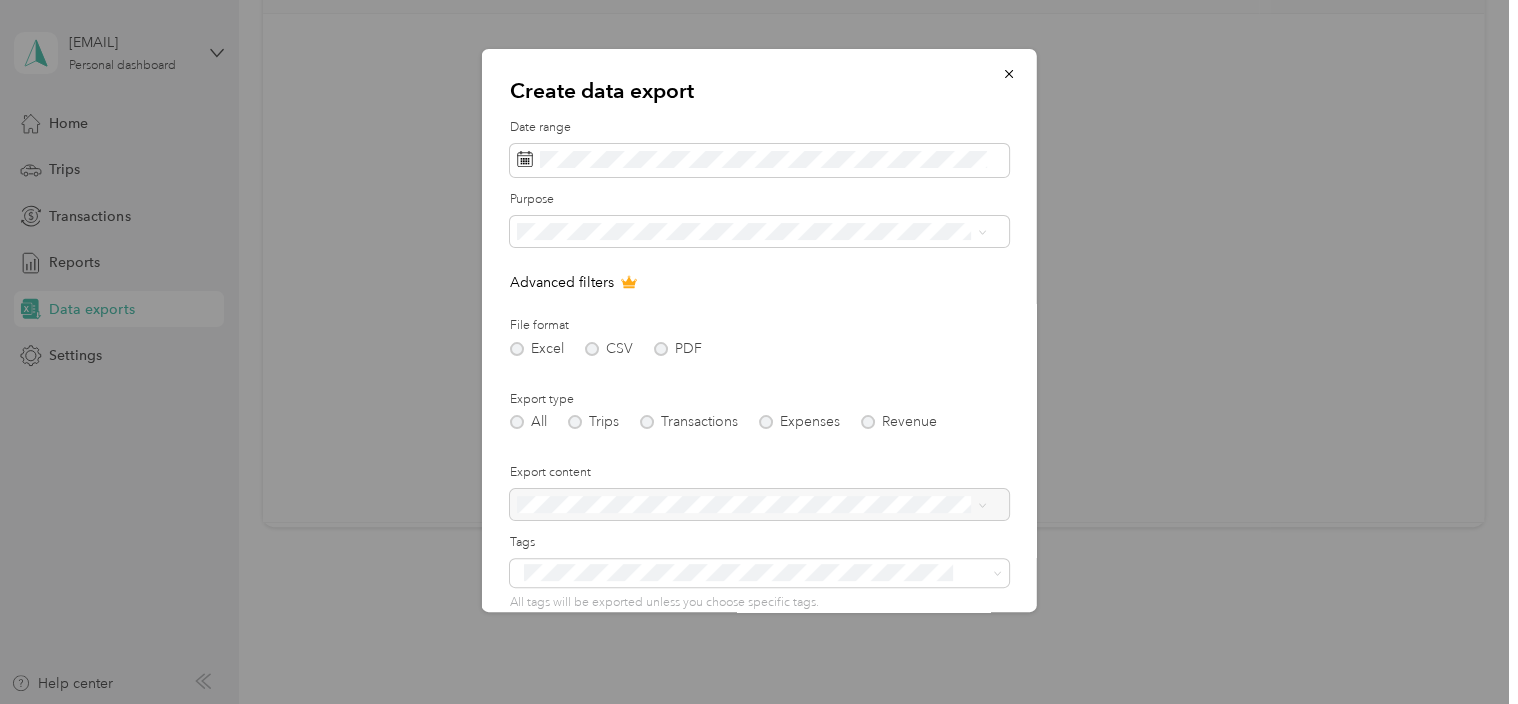click on "Date range   Purpose   Advanced filters   File format   Excel CSV PDF Export type   All Trips Transactions Expenses Revenue Export content   Tags   All tags will be exported unless you choose specific tags. Additional recipients Generate export" at bounding box center [759, 433] 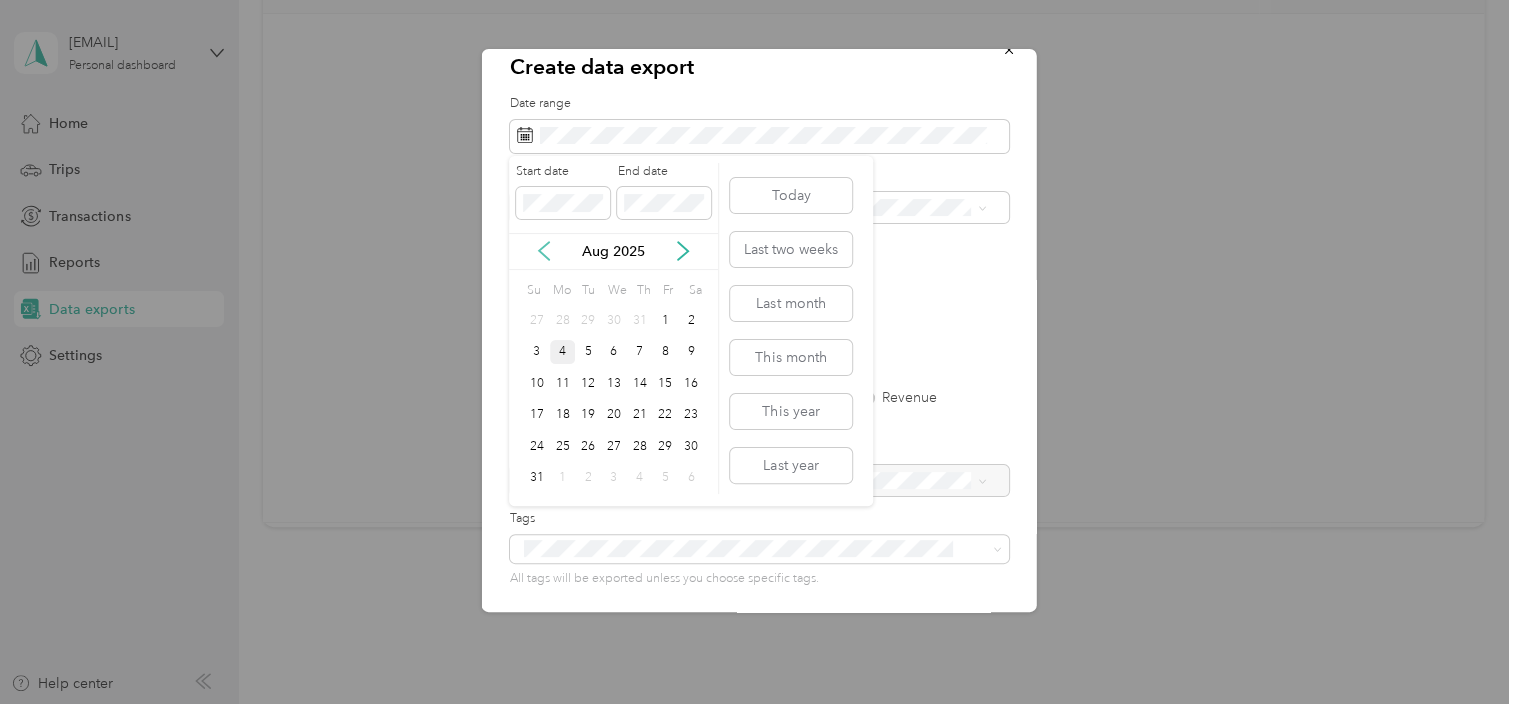 click 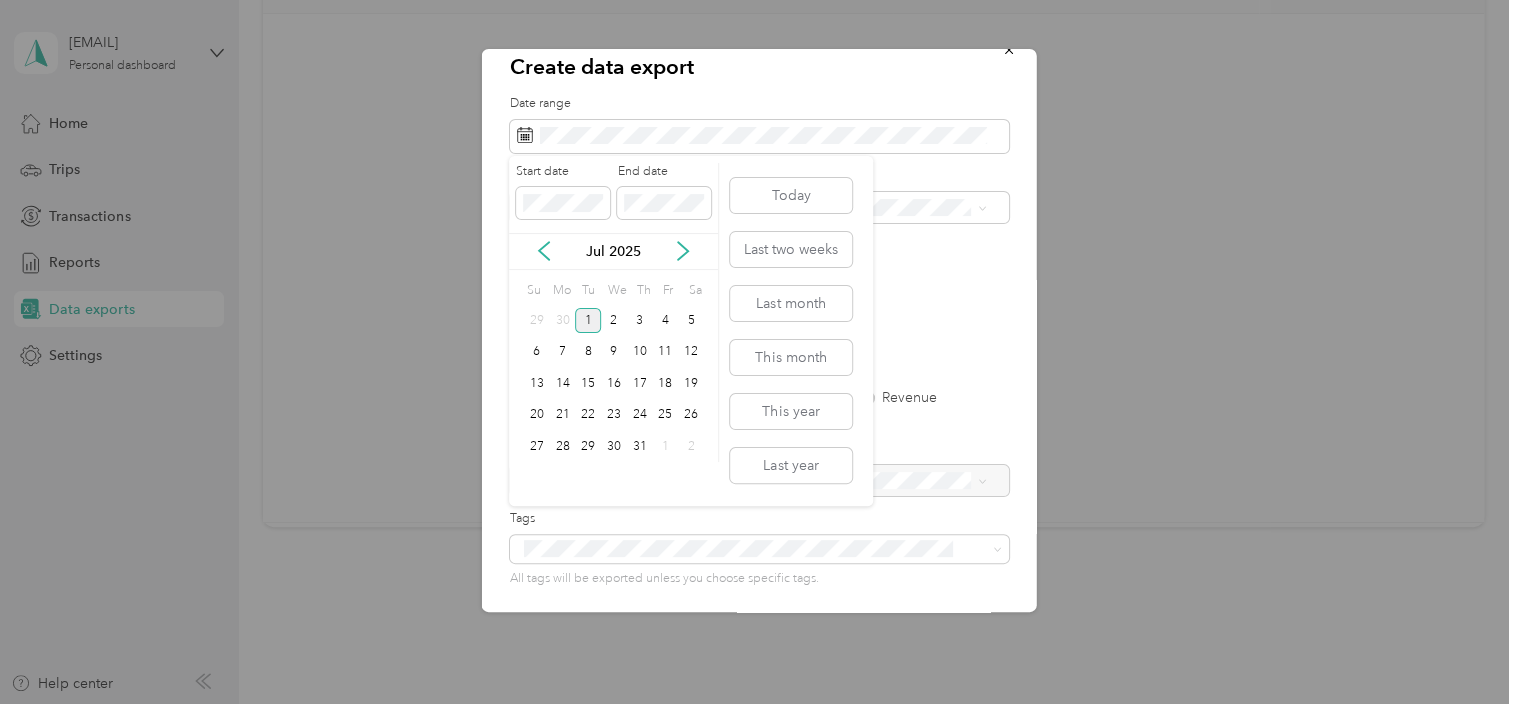 click on "1" at bounding box center (588, 320) 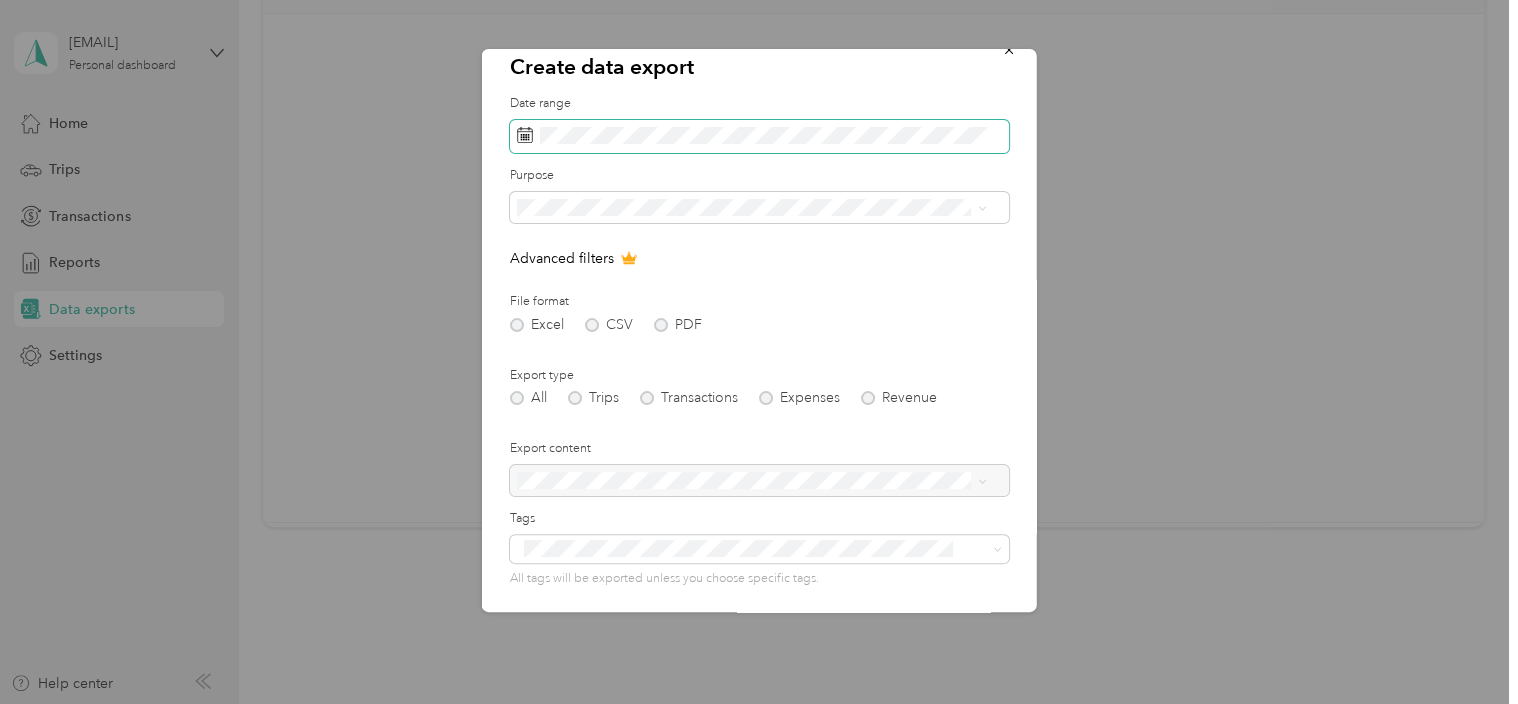 click 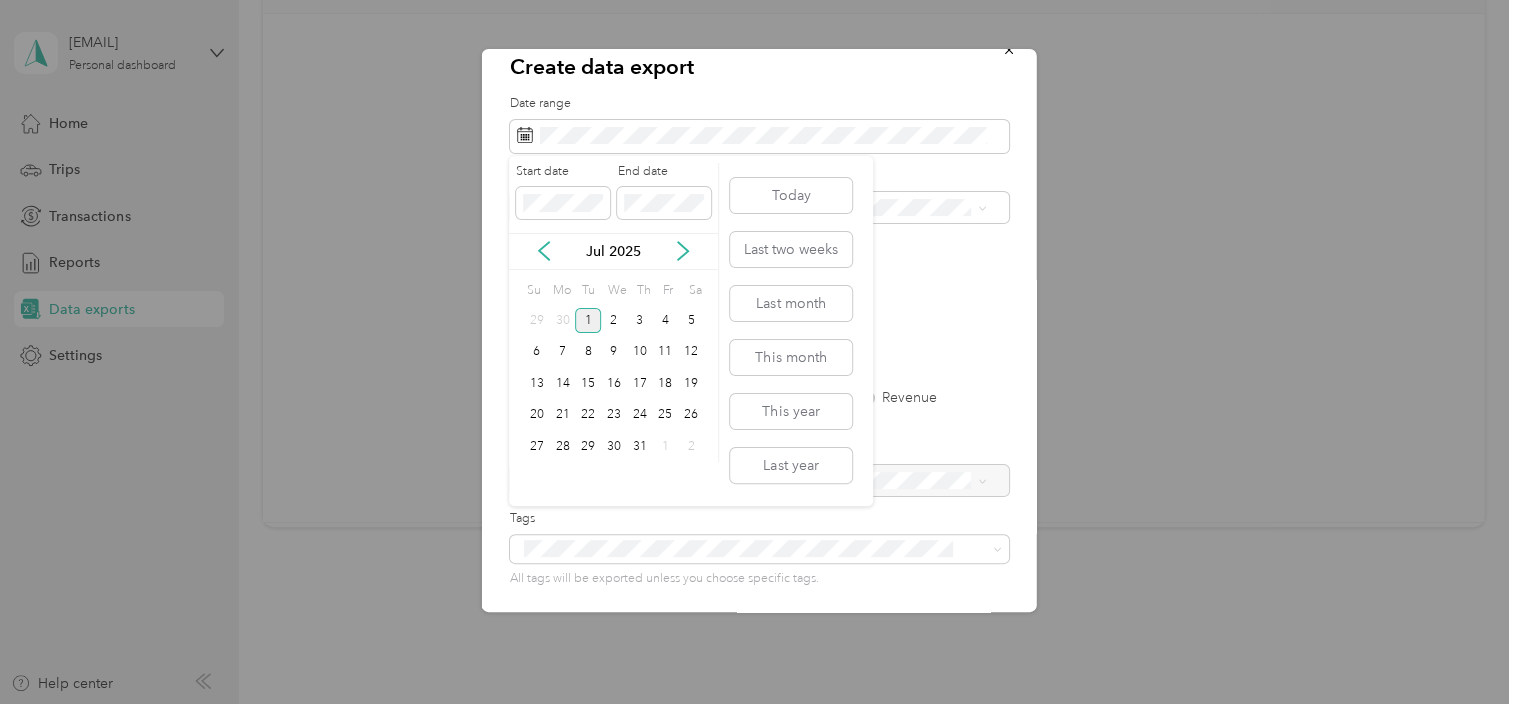 click on "1" at bounding box center [588, 320] 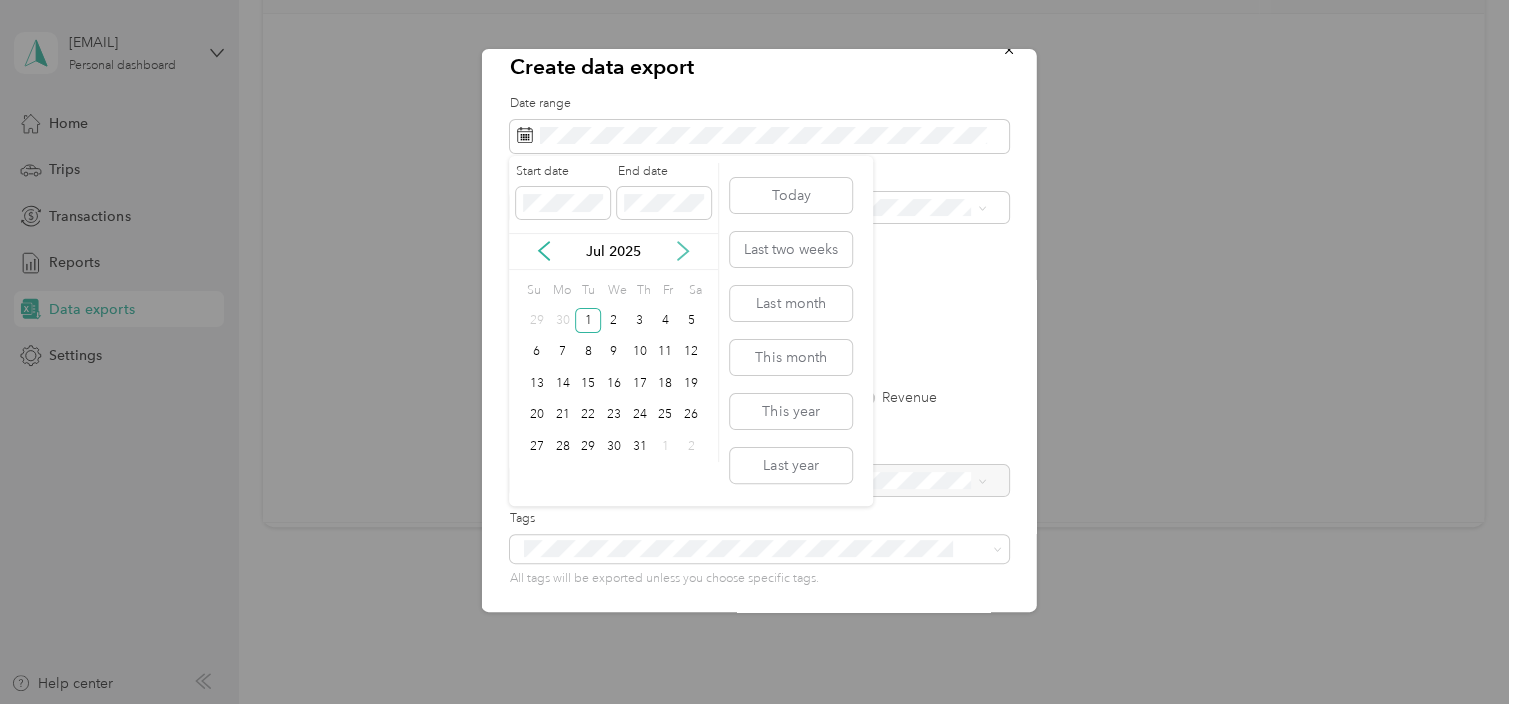click 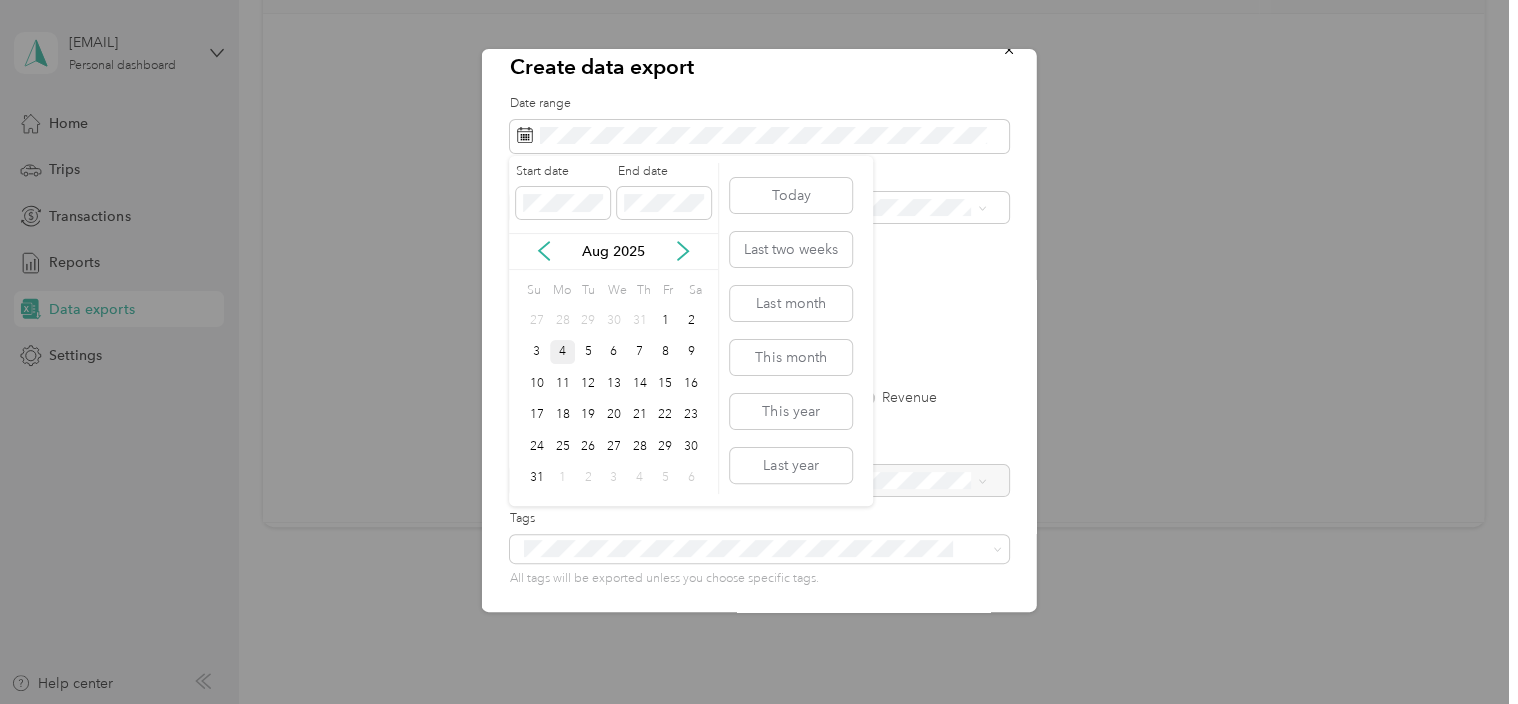 click on "4" at bounding box center (563, 352) 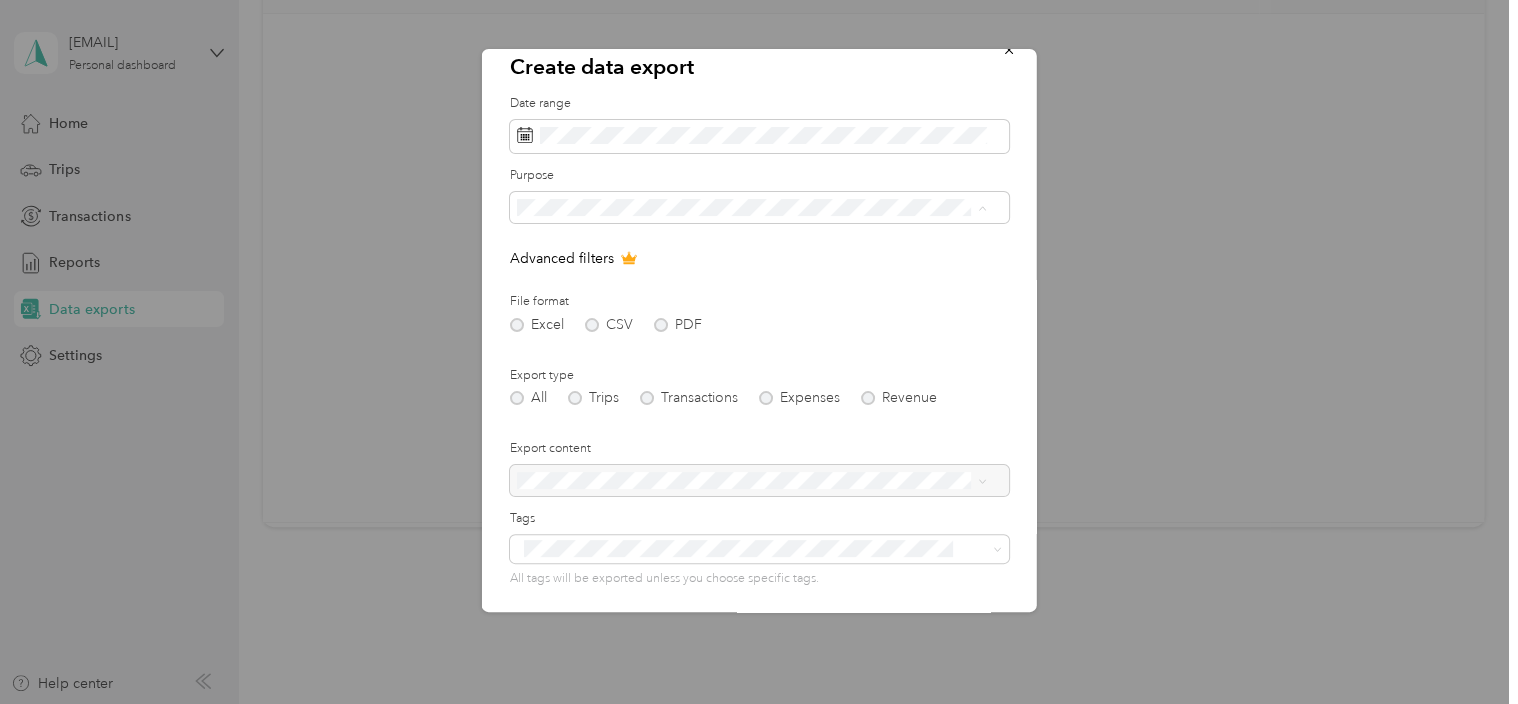 click on "Care Lync" at bounding box center [751, 278] 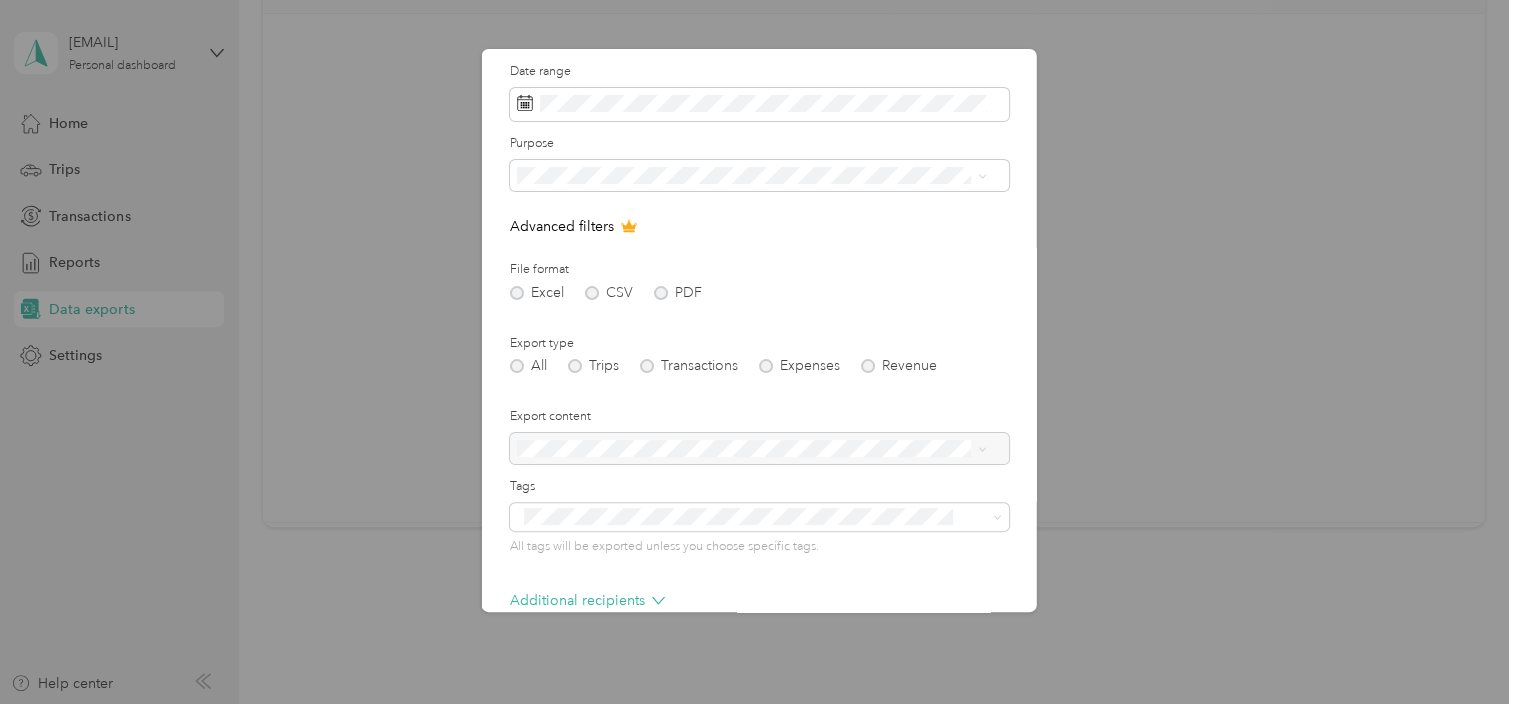 scroll, scrollTop: 62, scrollLeft: 0, axis: vertical 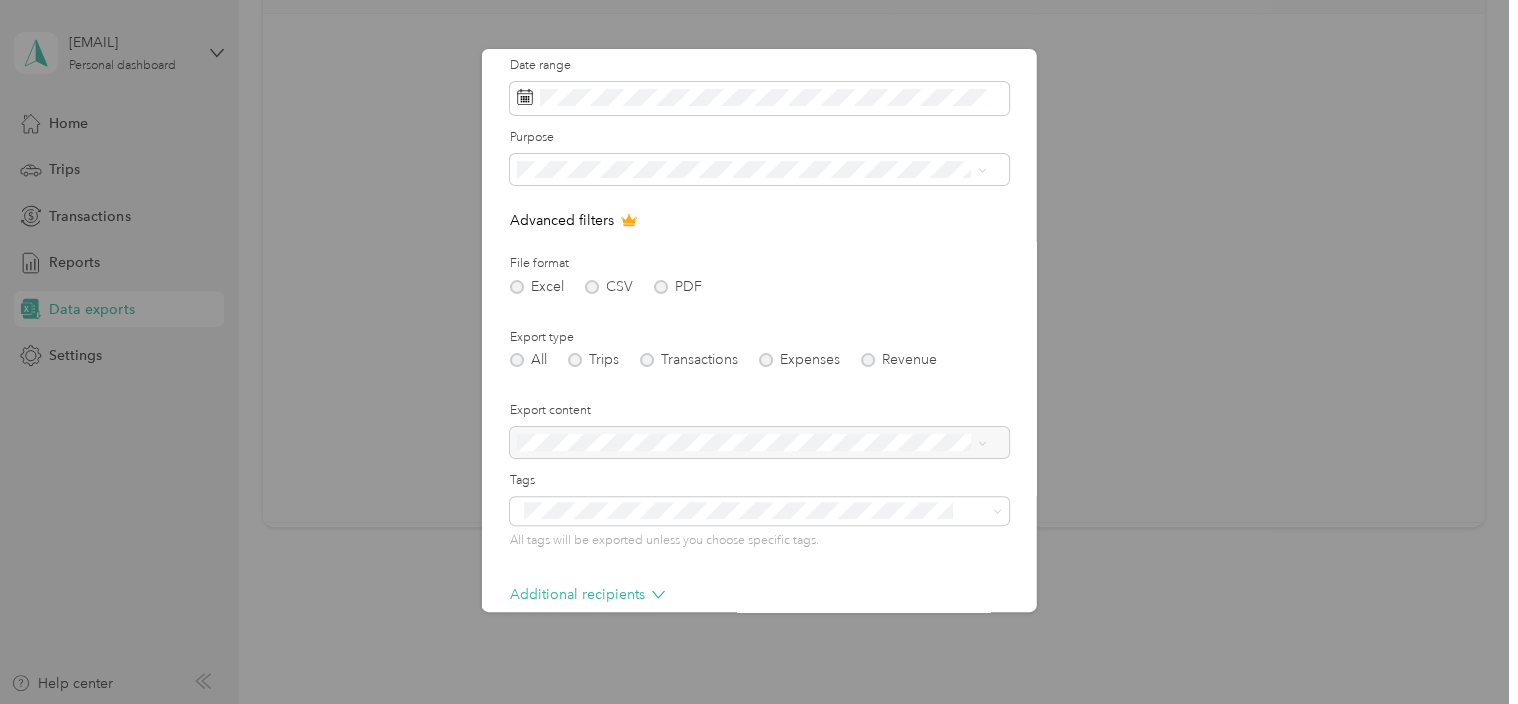 click on "Excel CSV PDF" at bounding box center [759, 287] 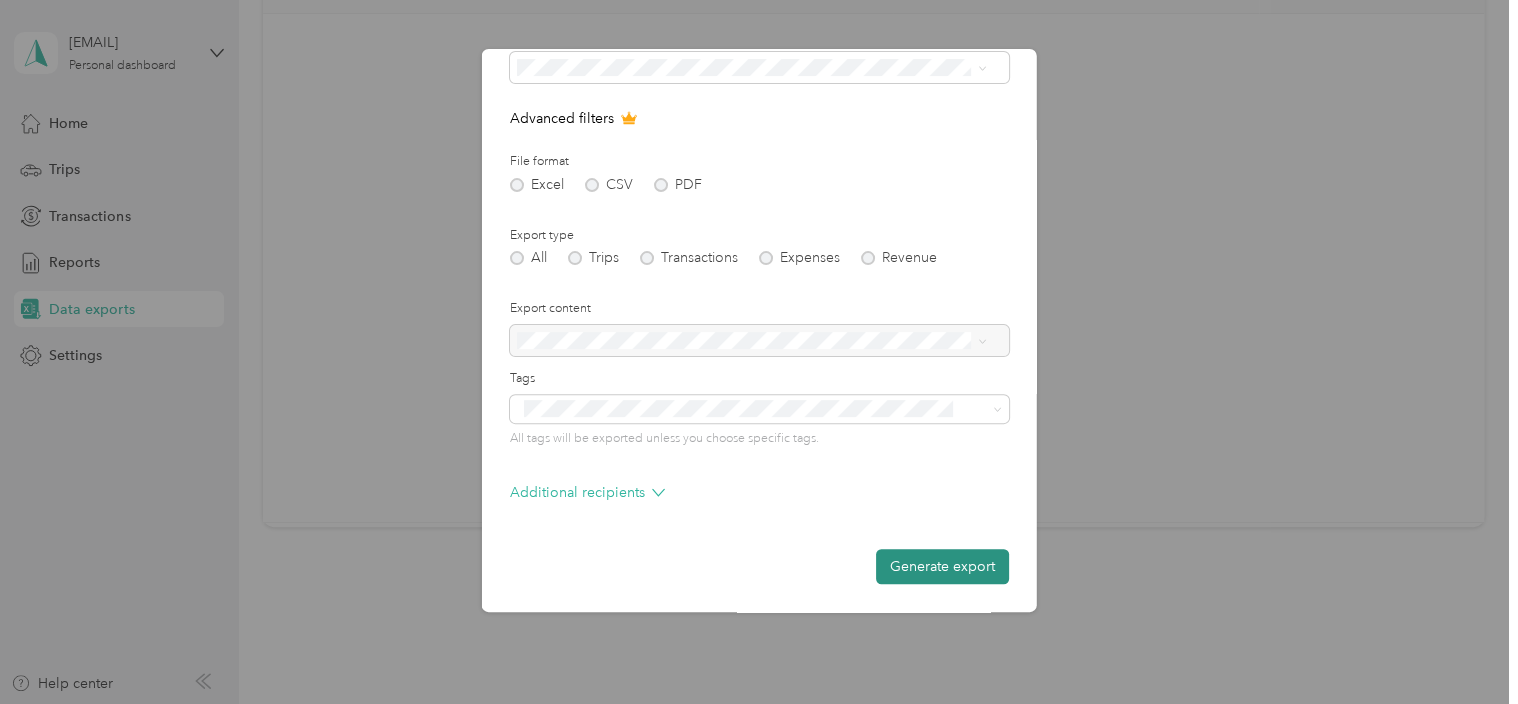 click on "Generate export" at bounding box center [942, 566] 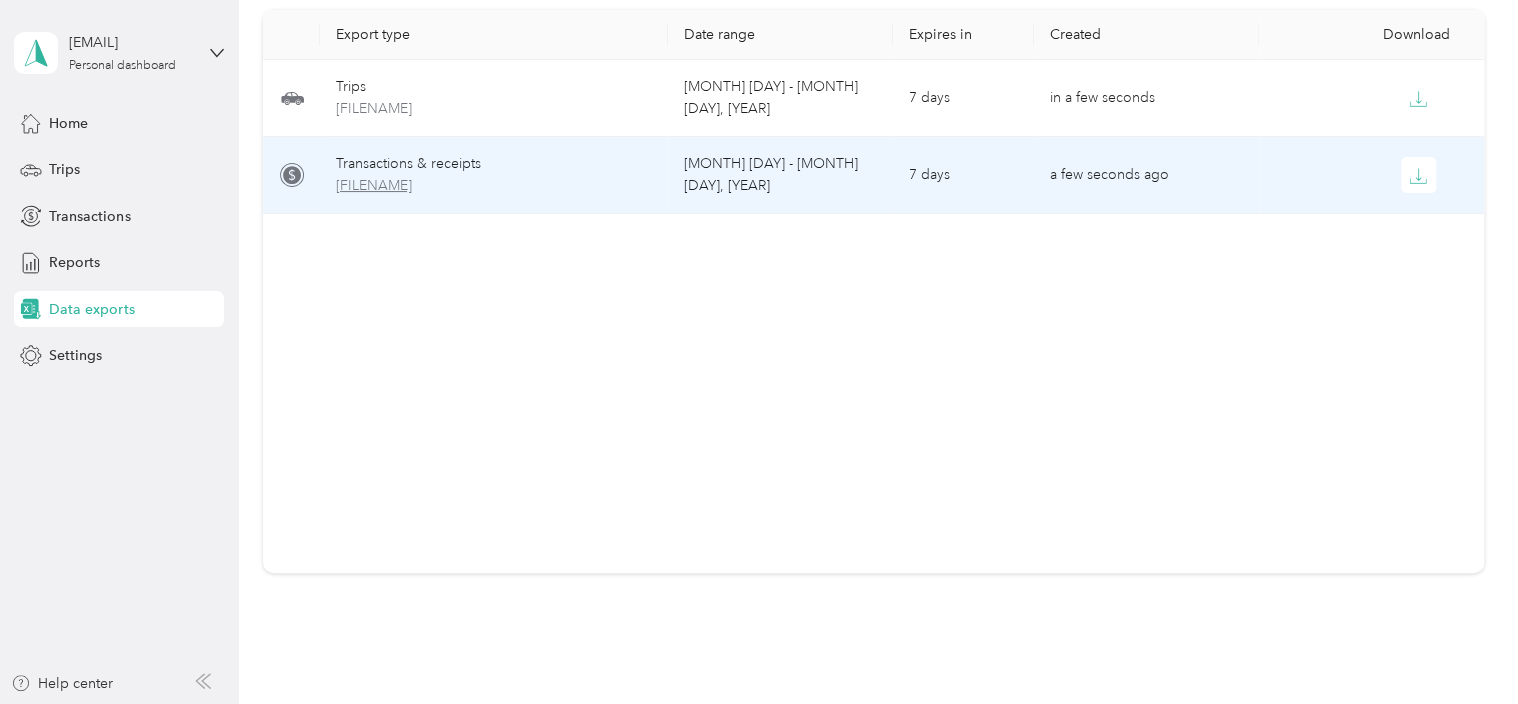scroll, scrollTop: 108, scrollLeft: 0, axis: vertical 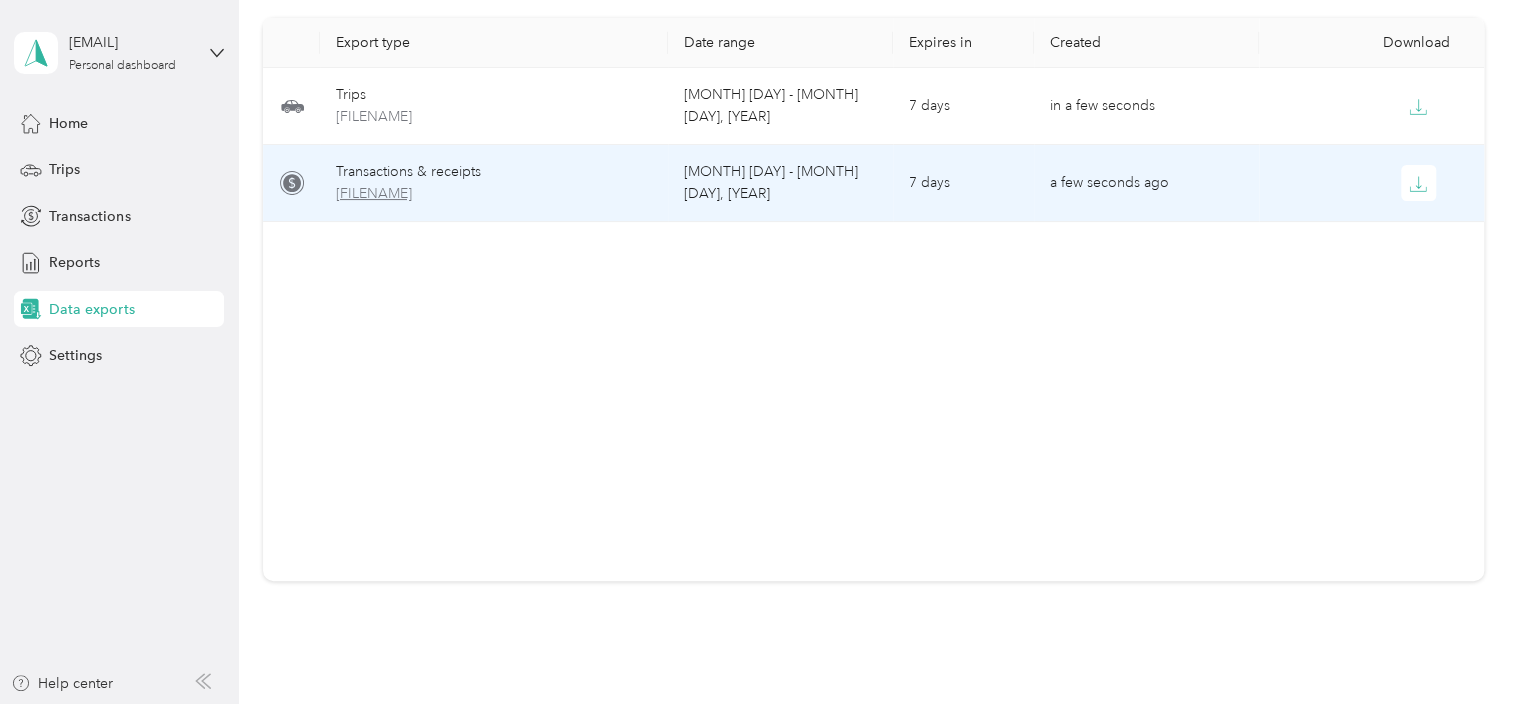 click on "[FILENAME]" at bounding box center [494, 194] 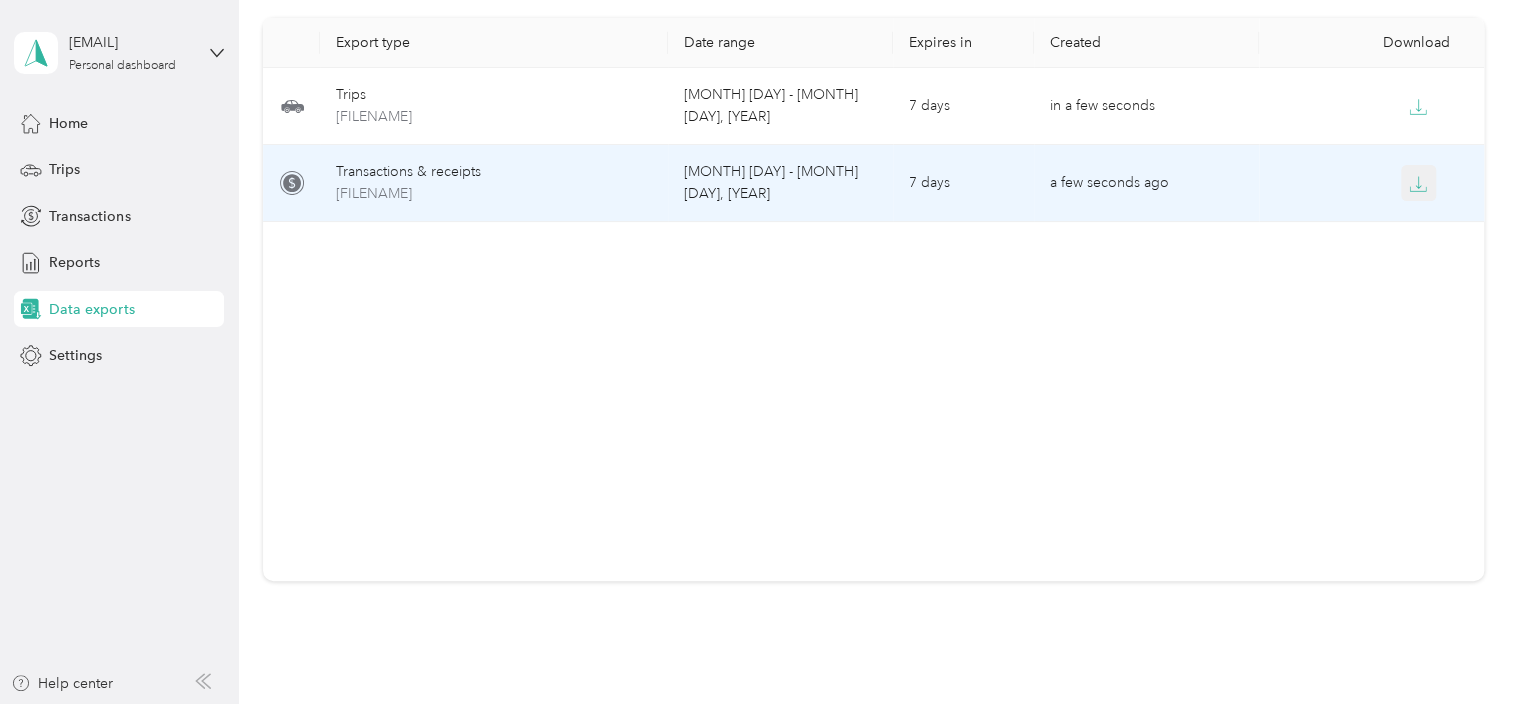 click 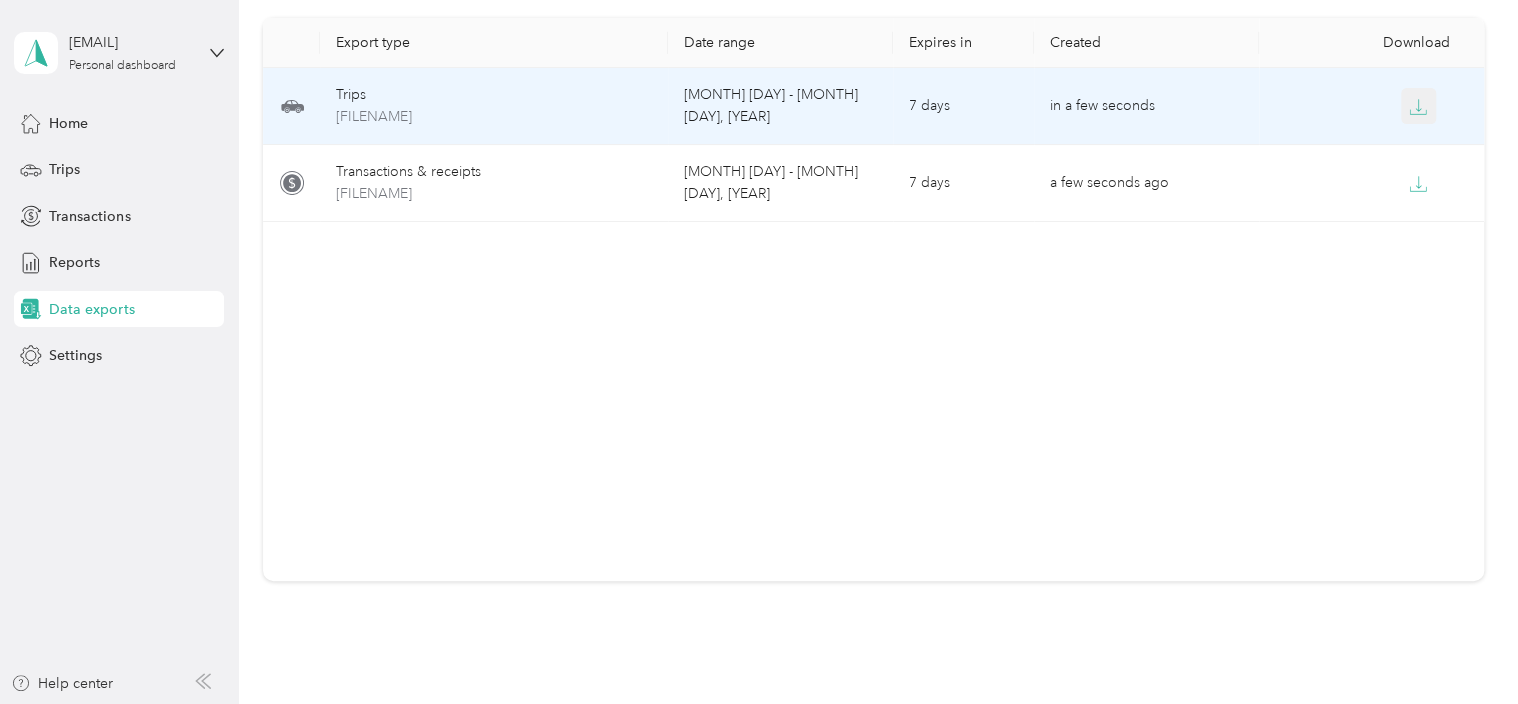click 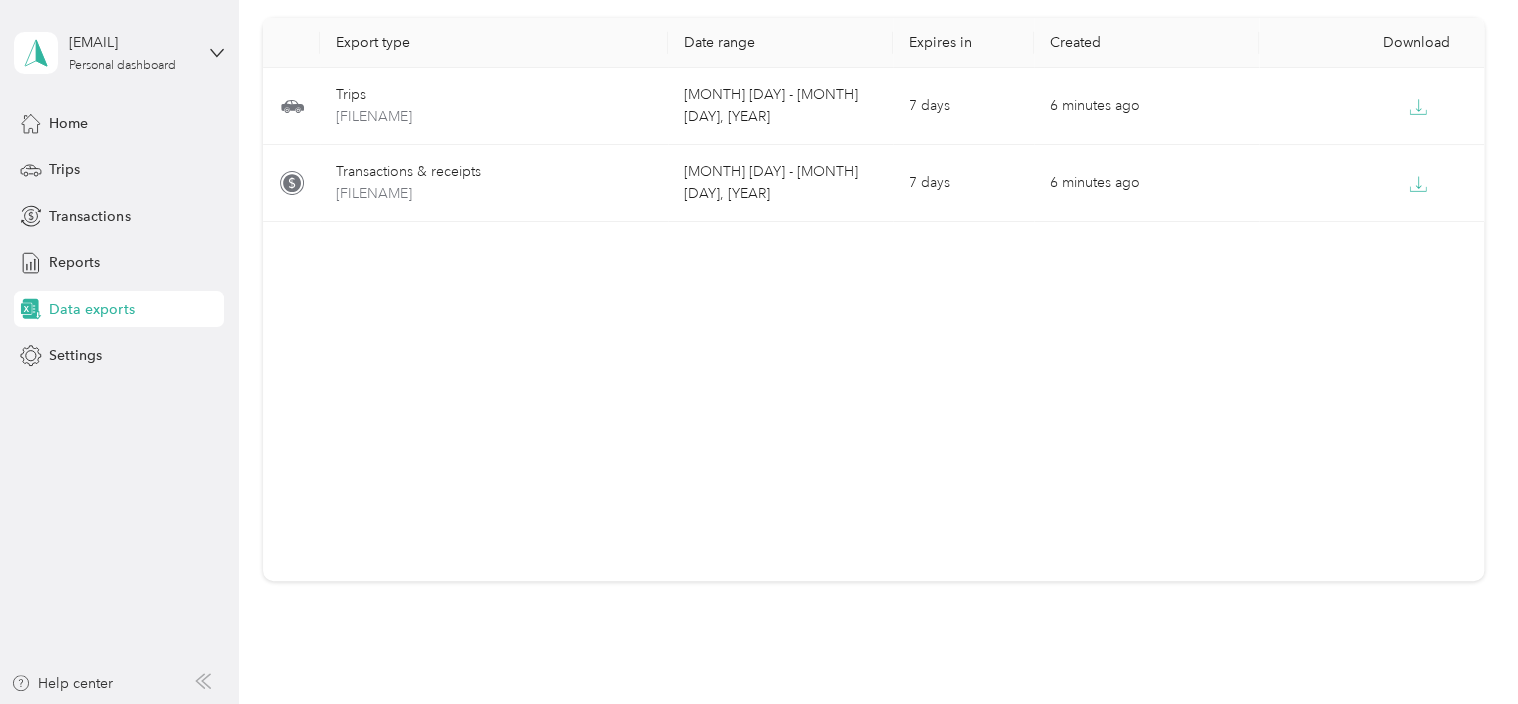 scroll, scrollTop: 0, scrollLeft: 0, axis: both 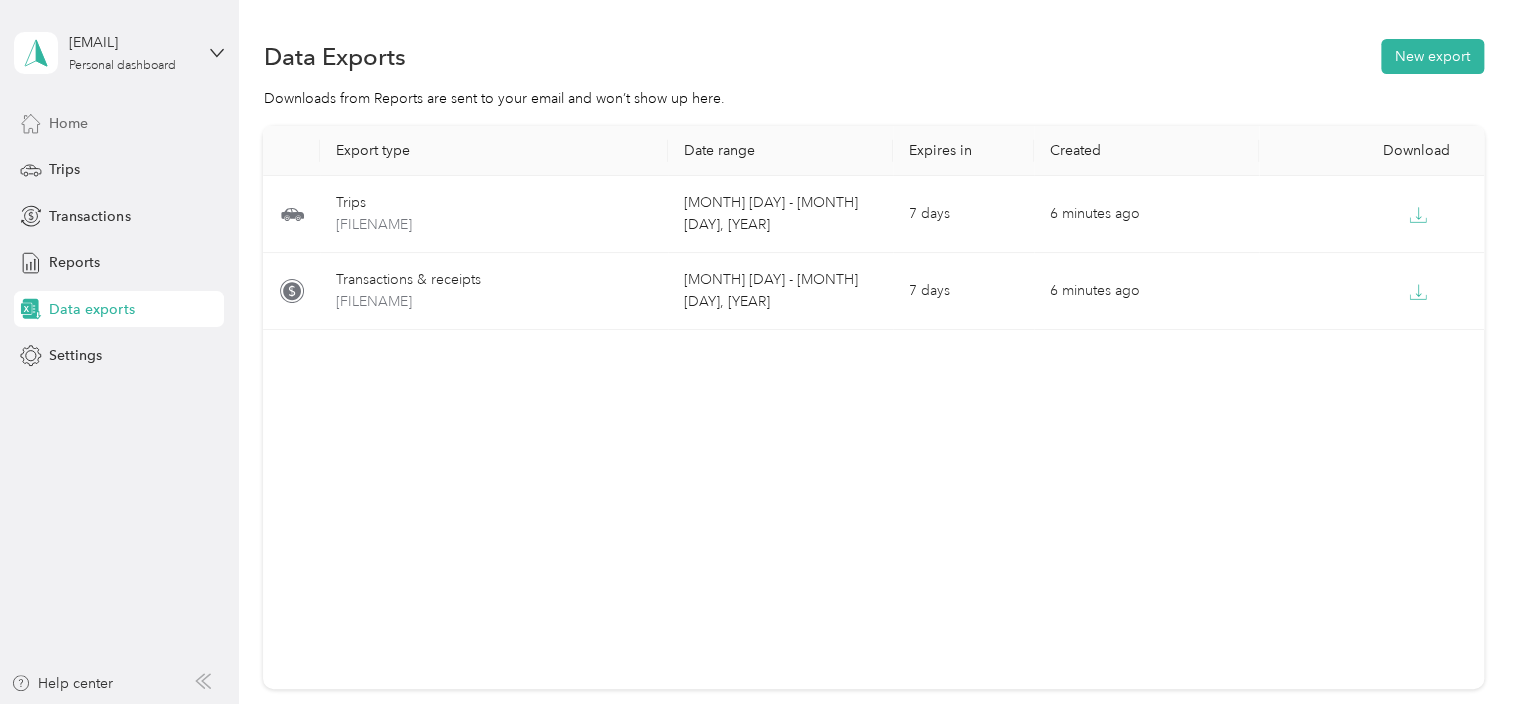 click on "Home" at bounding box center [119, 123] 